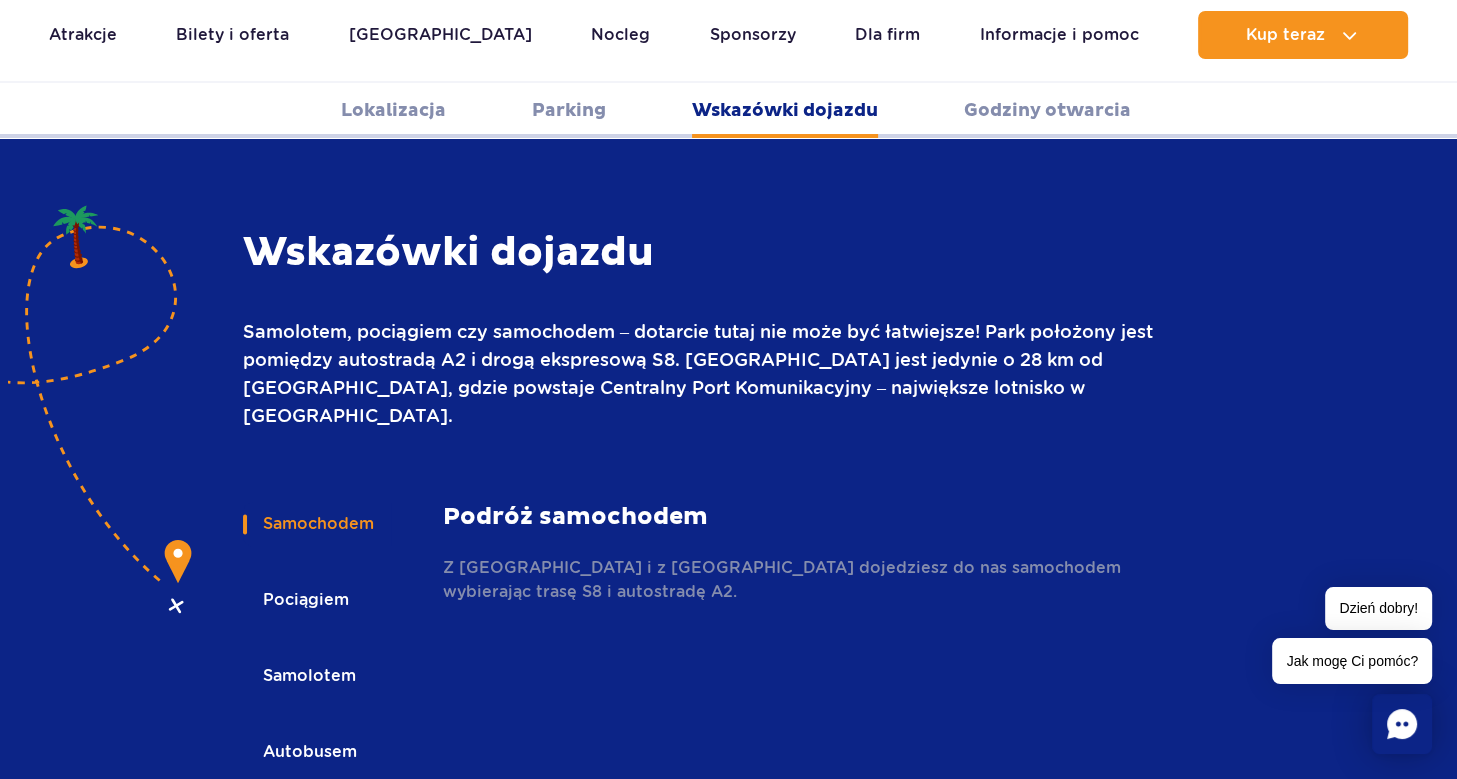 scroll, scrollTop: 2766, scrollLeft: 0, axis: vertical 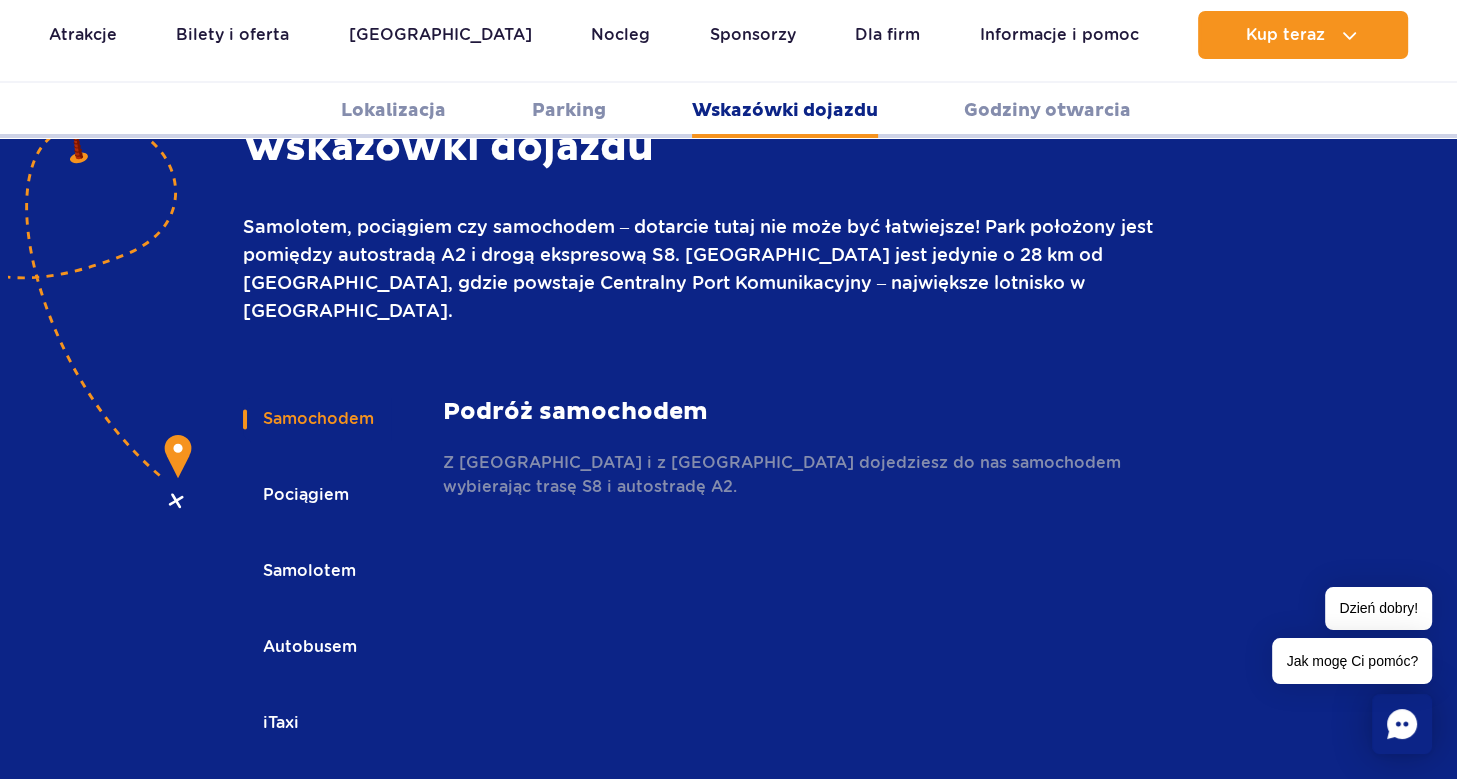 click on "Autobusem" at bounding box center (308, 647) 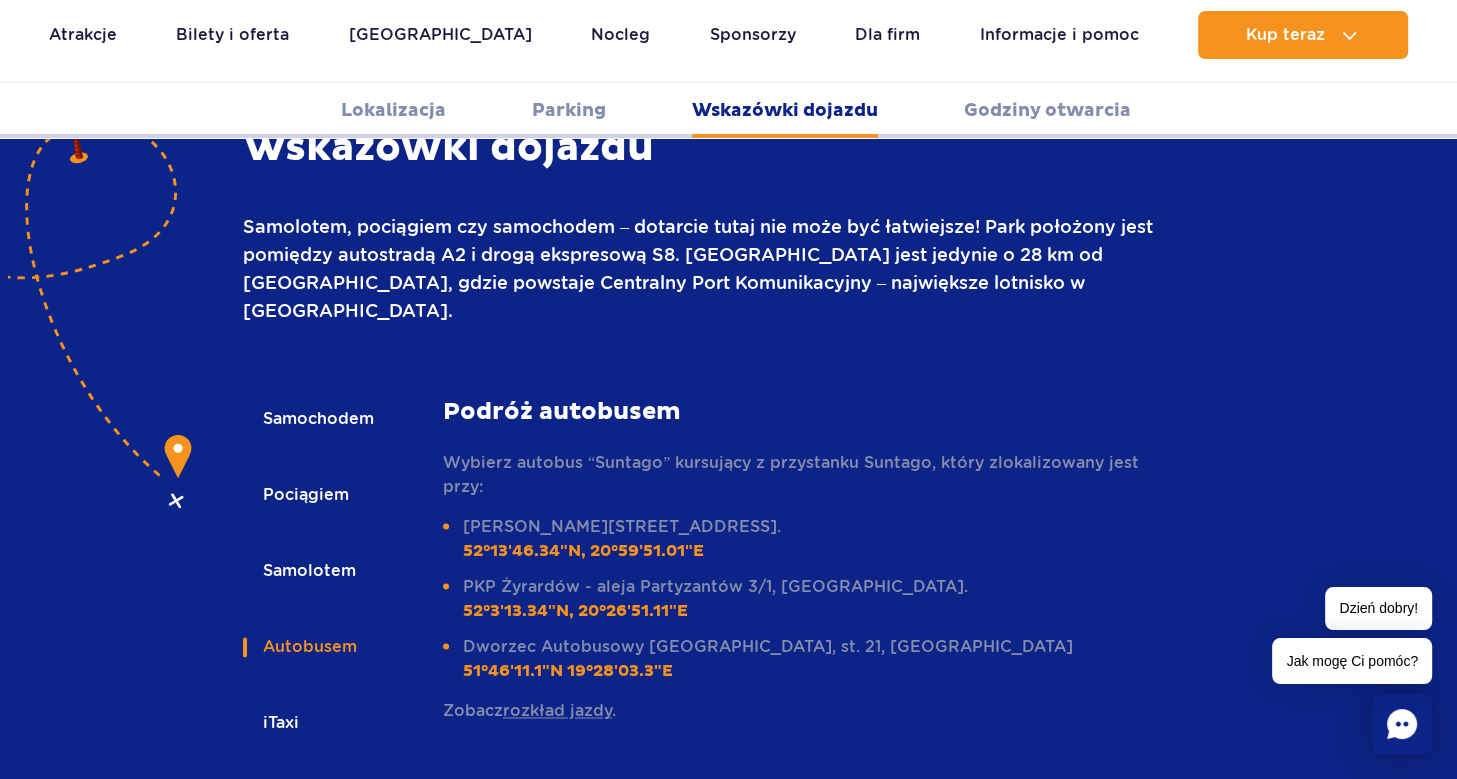 click on "rozkład jazdy" at bounding box center [557, 710] 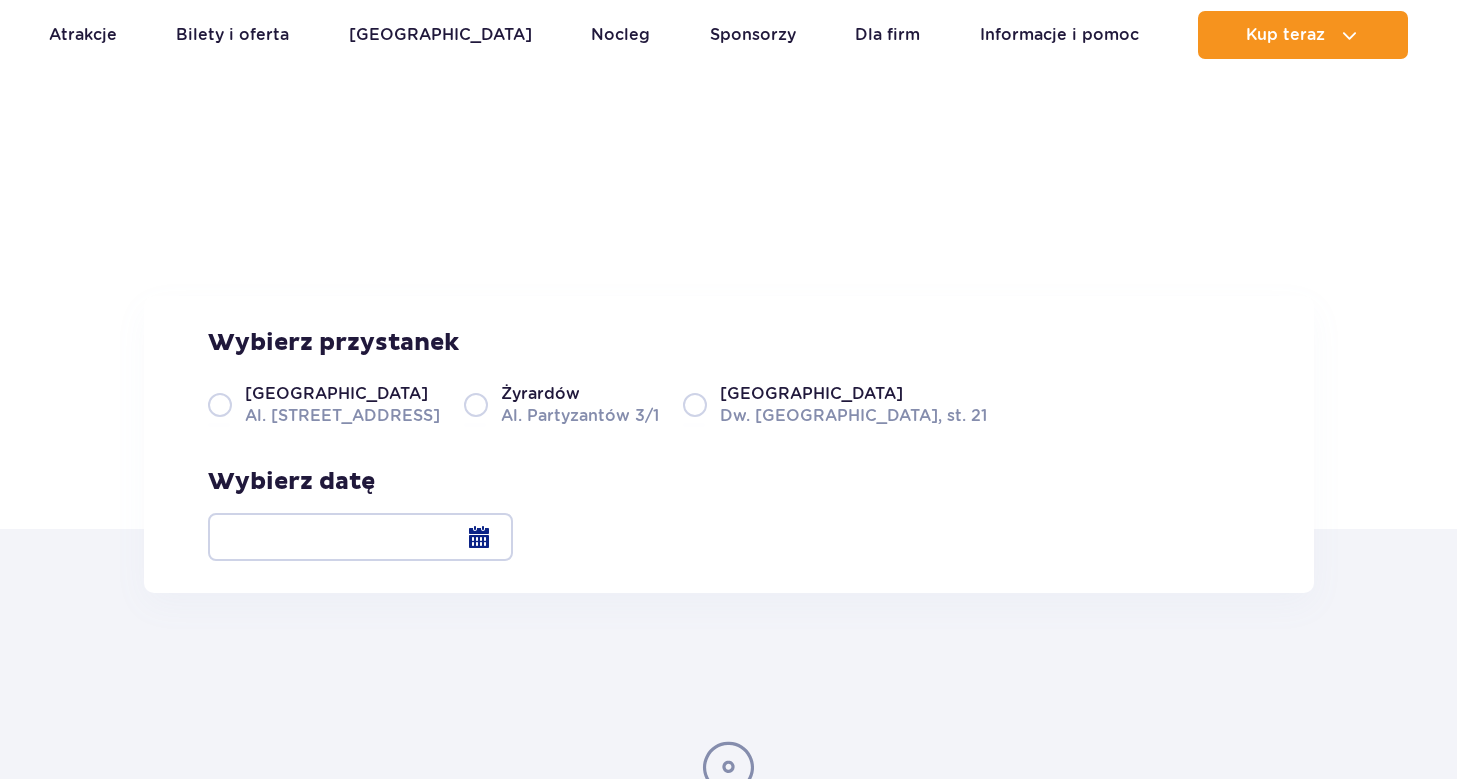 scroll, scrollTop: 211, scrollLeft: 0, axis: vertical 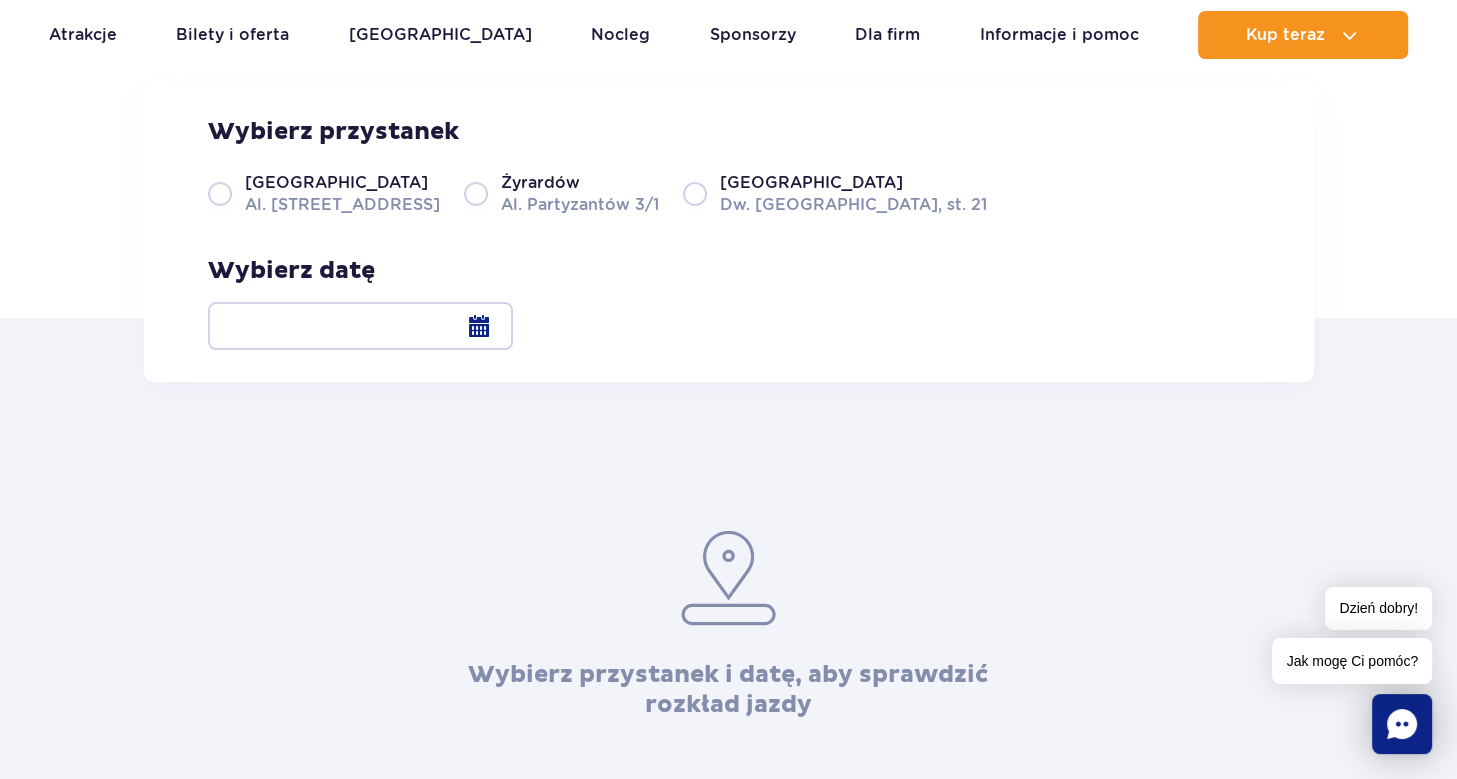 click on "Warszawa Al. [STREET_ADDRESS]" at bounding box center (324, 193) 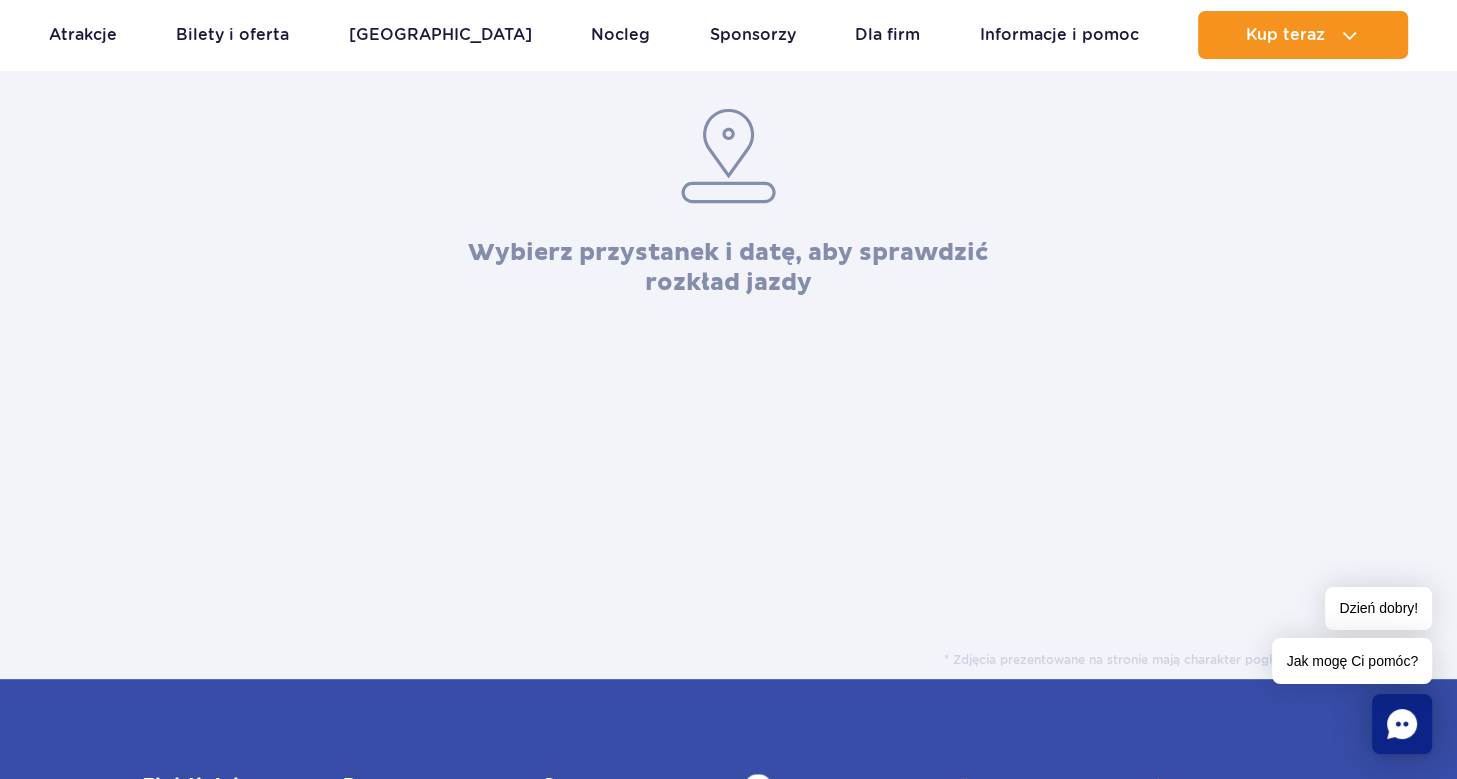 scroll, scrollTop: 211, scrollLeft: 0, axis: vertical 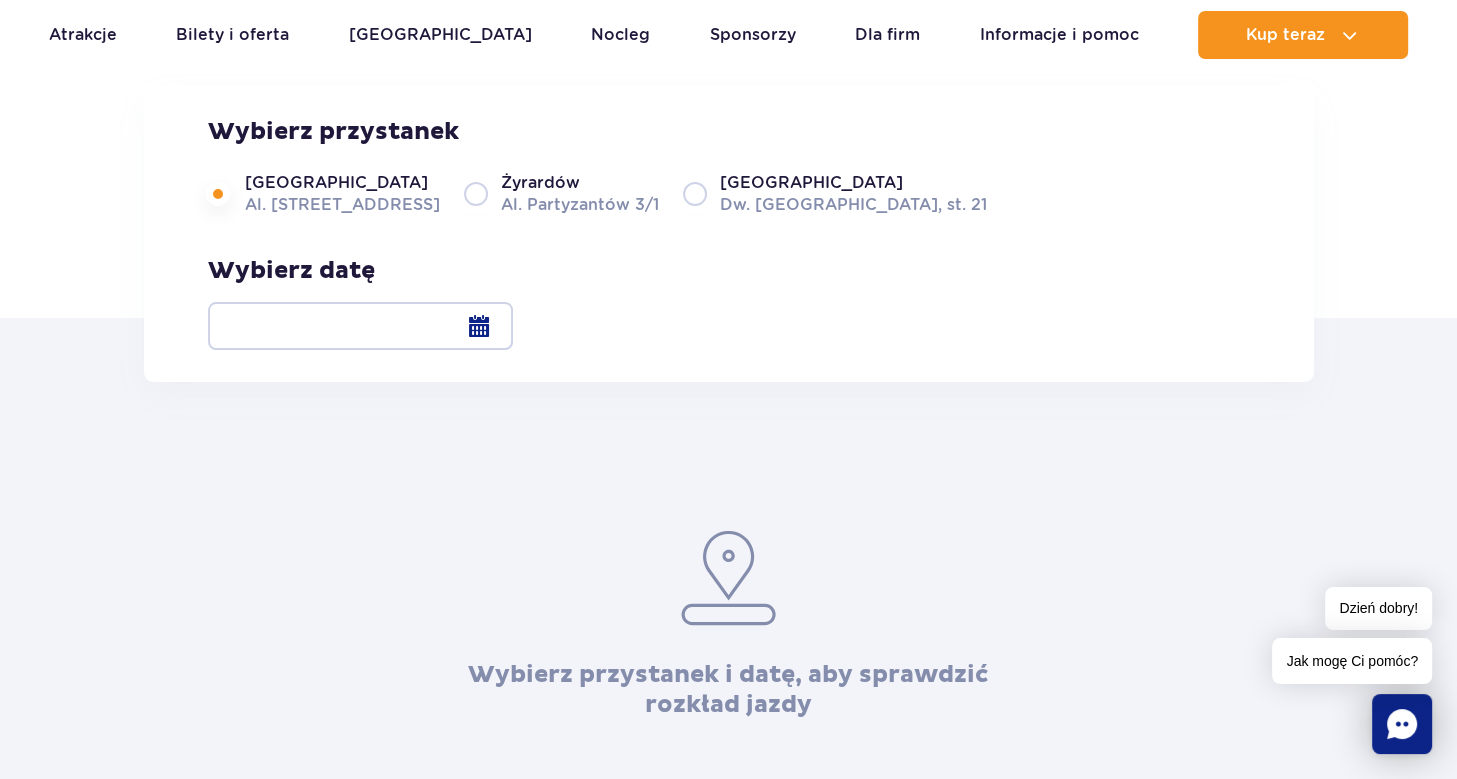 click at bounding box center [360, 326] 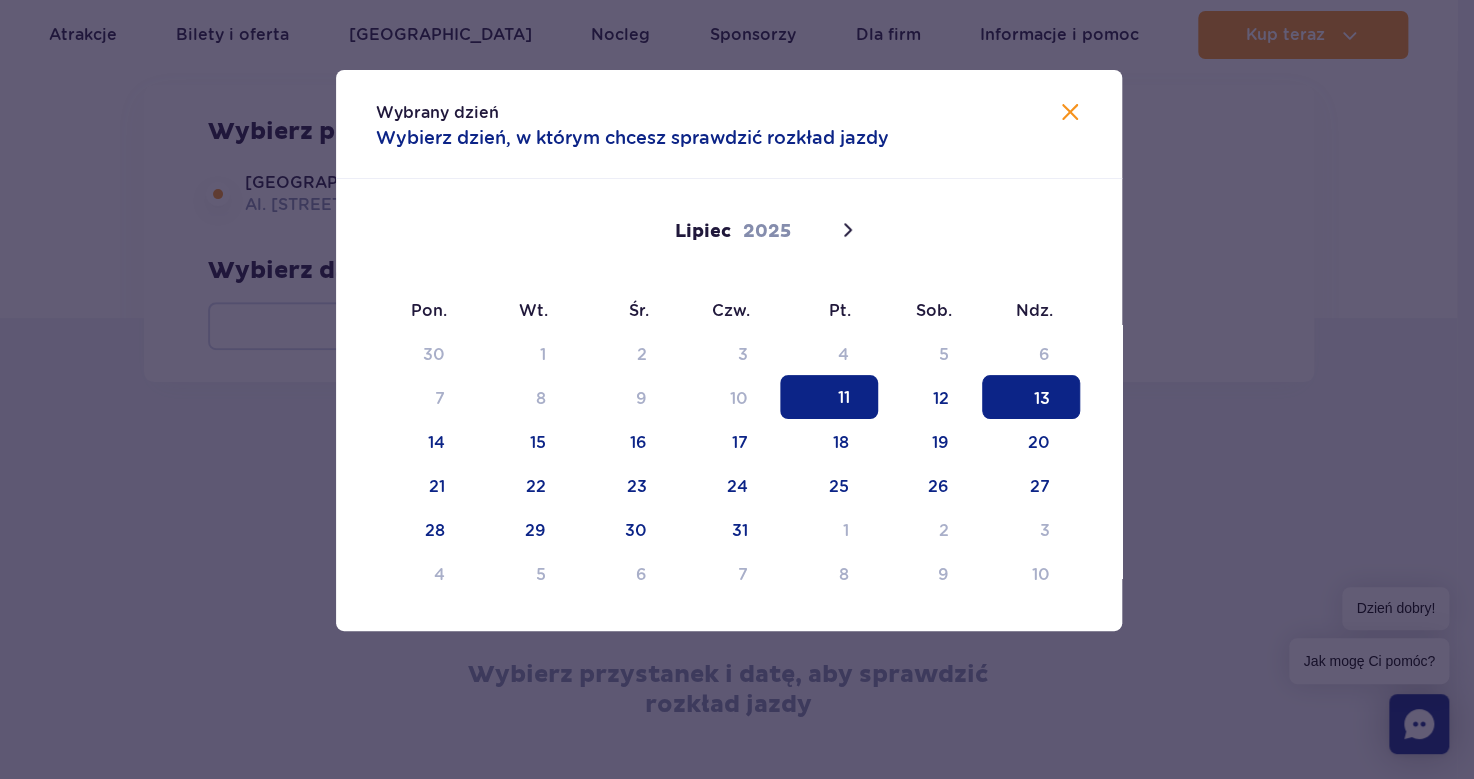 click on "13" at bounding box center (1031, 397) 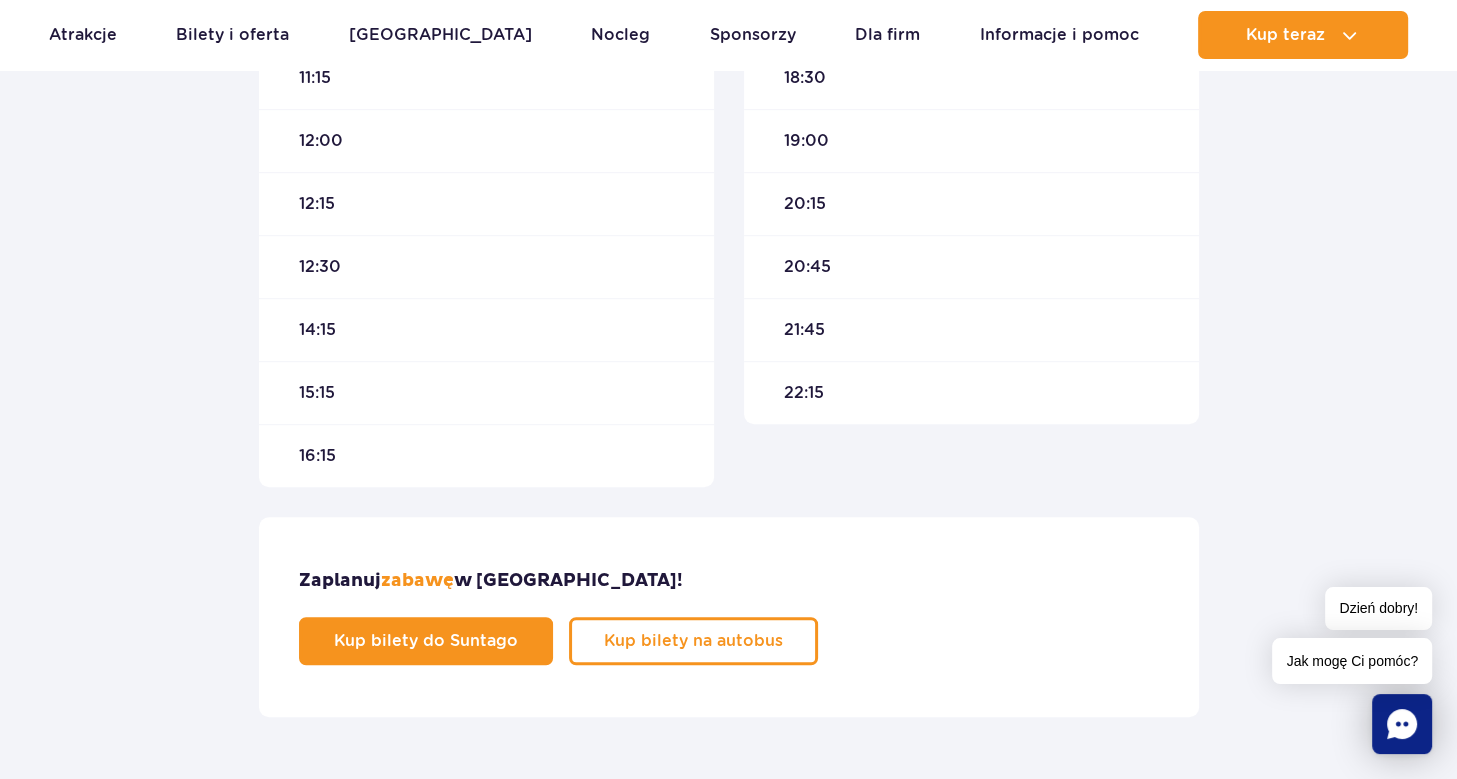 scroll, scrollTop: 528, scrollLeft: 0, axis: vertical 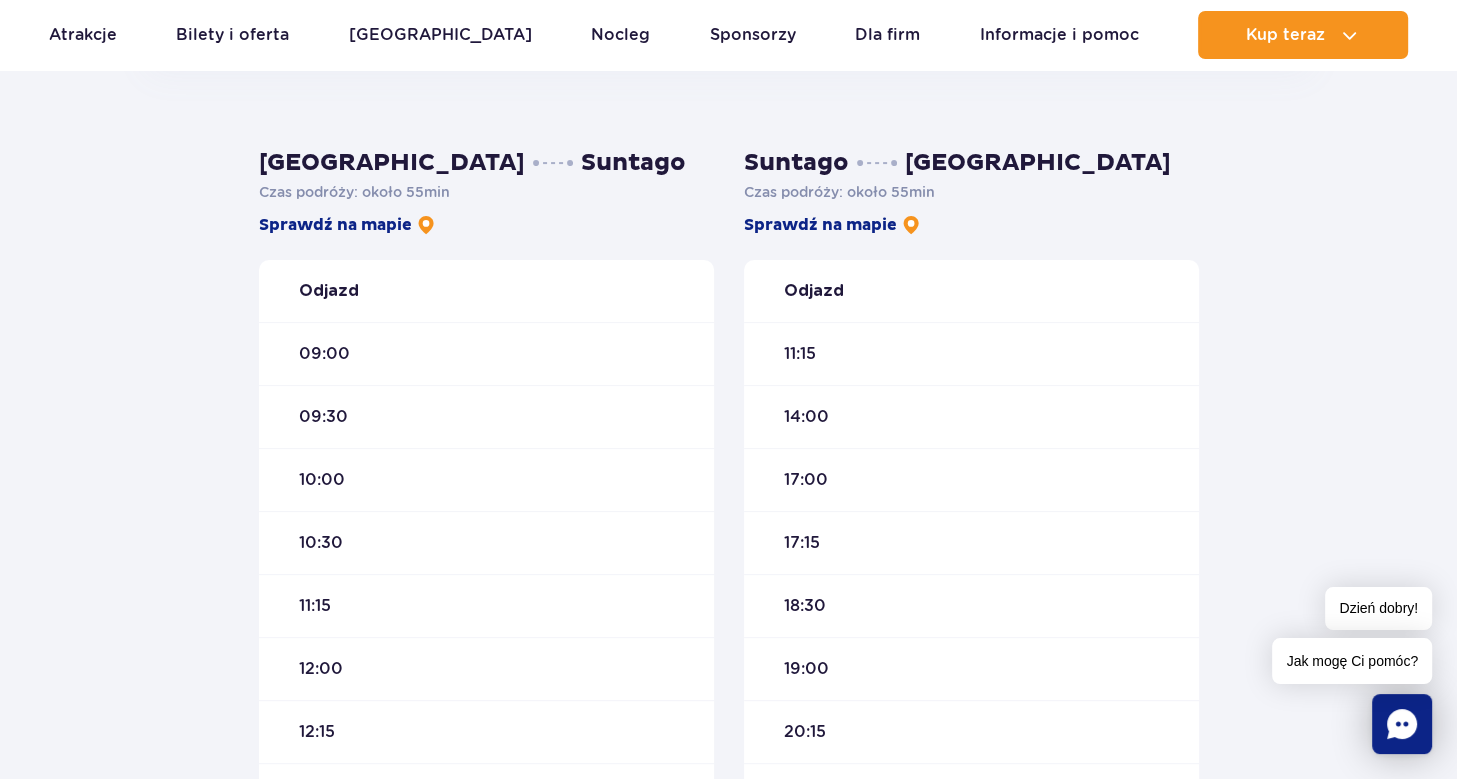 click on "09:00" at bounding box center [324, 354] 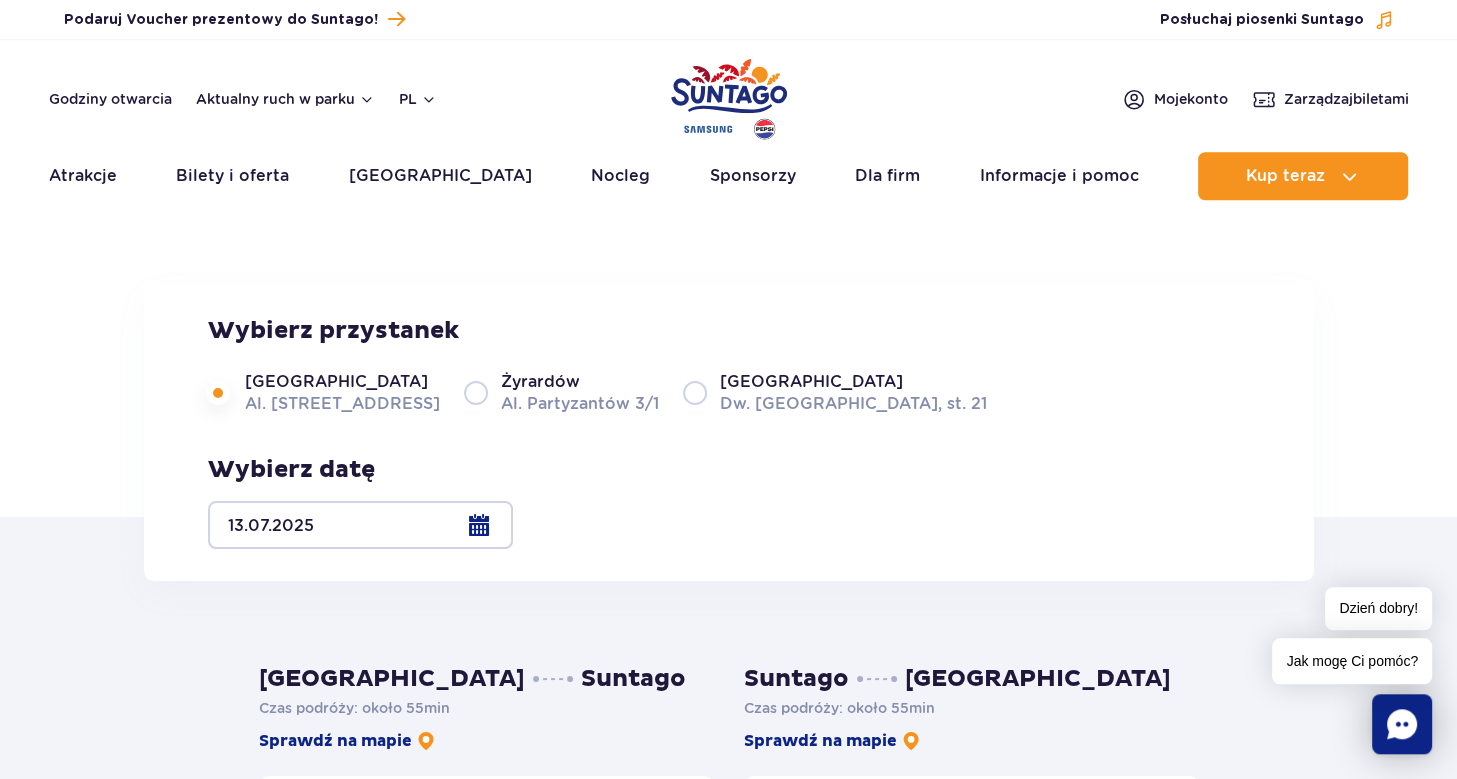scroll, scrollTop: 0, scrollLeft: 0, axis: both 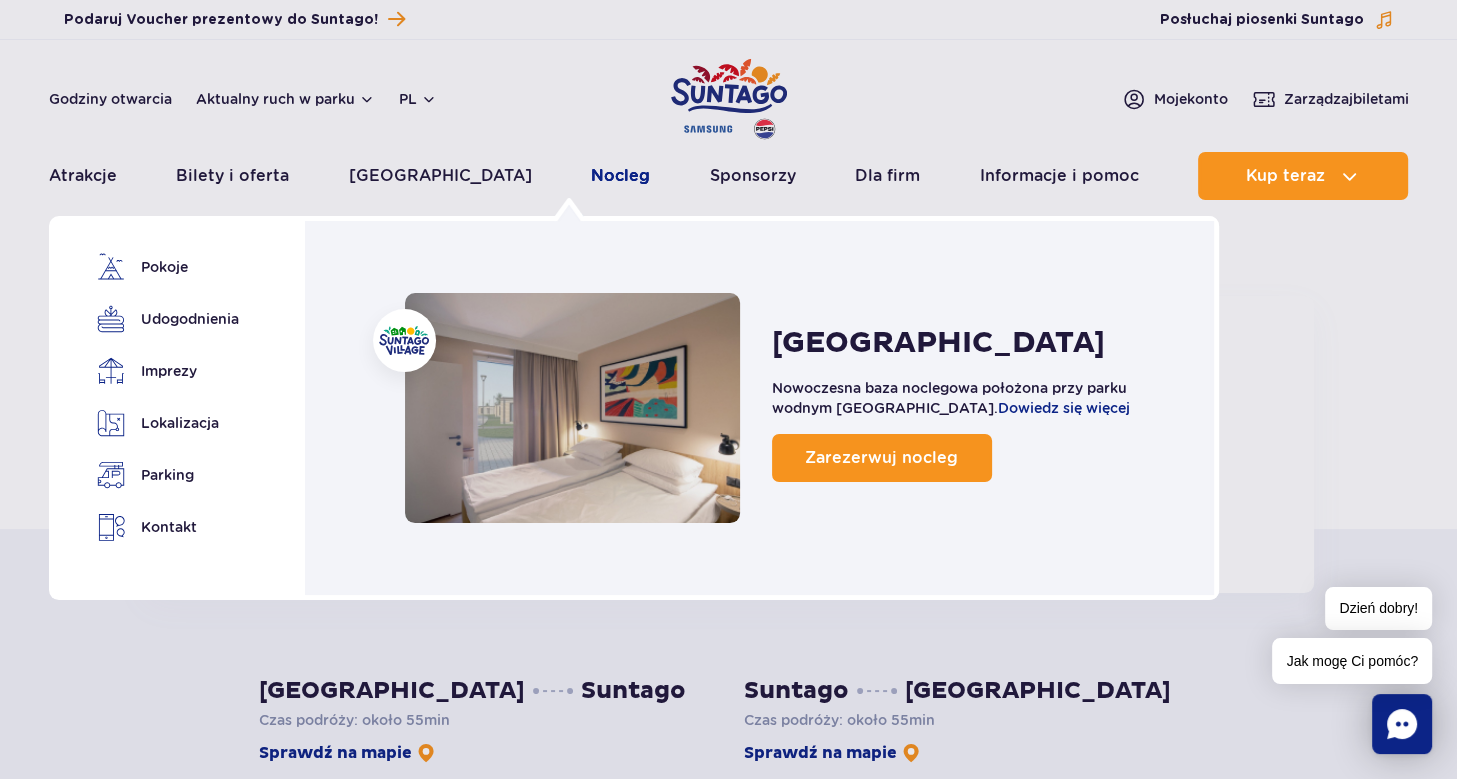 click on "Nocleg" at bounding box center [620, 176] 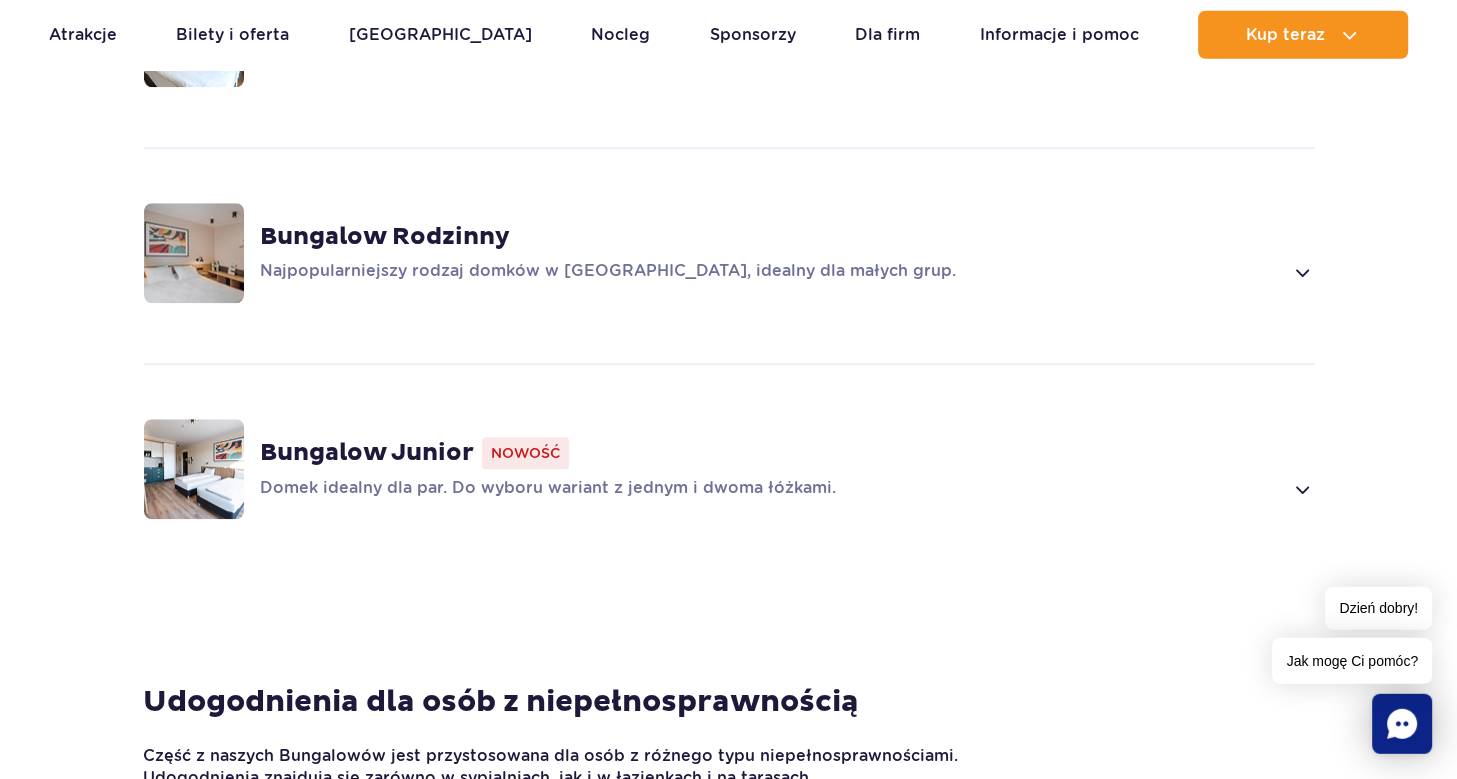 scroll, scrollTop: 1584, scrollLeft: 0, axis: vertical 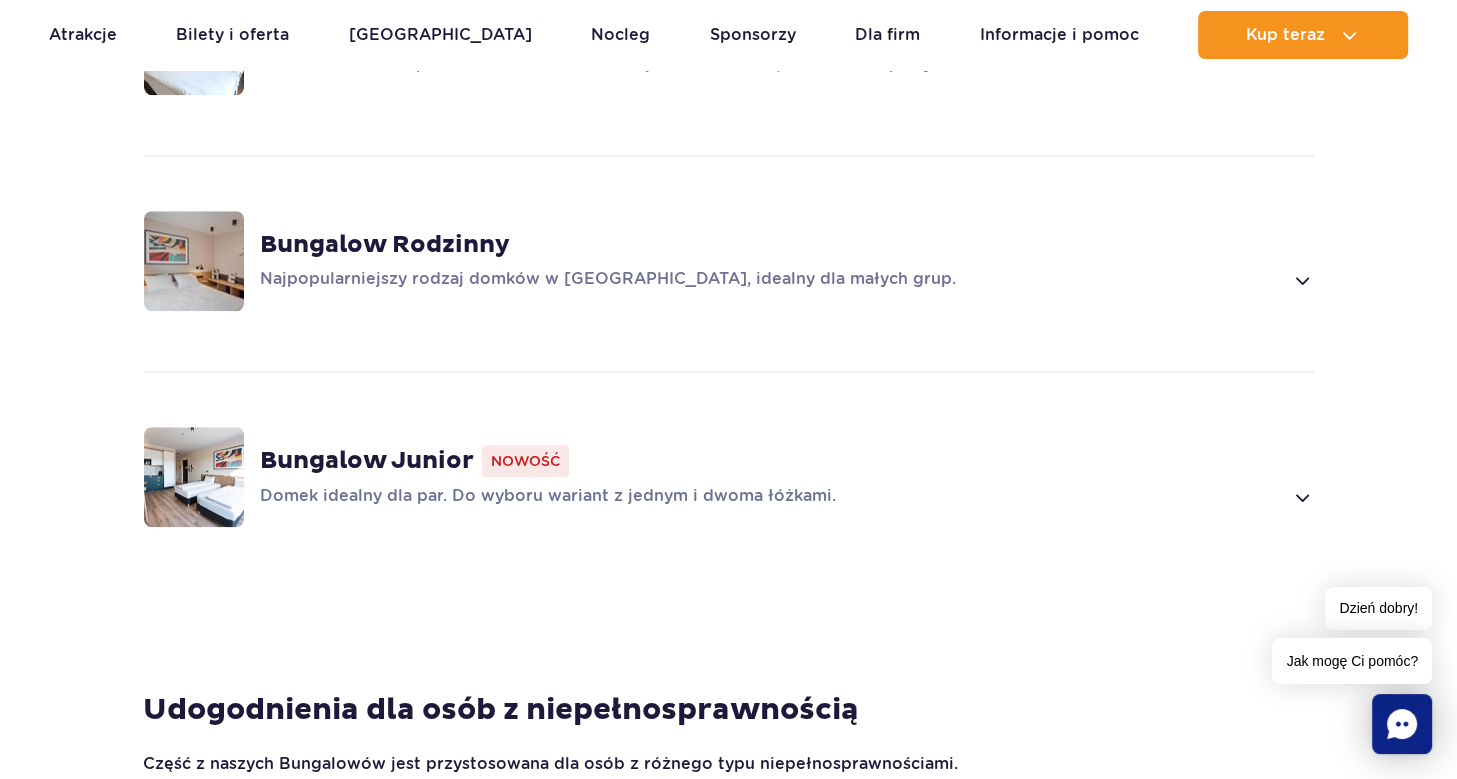 click at bounding box center (1301, 497) 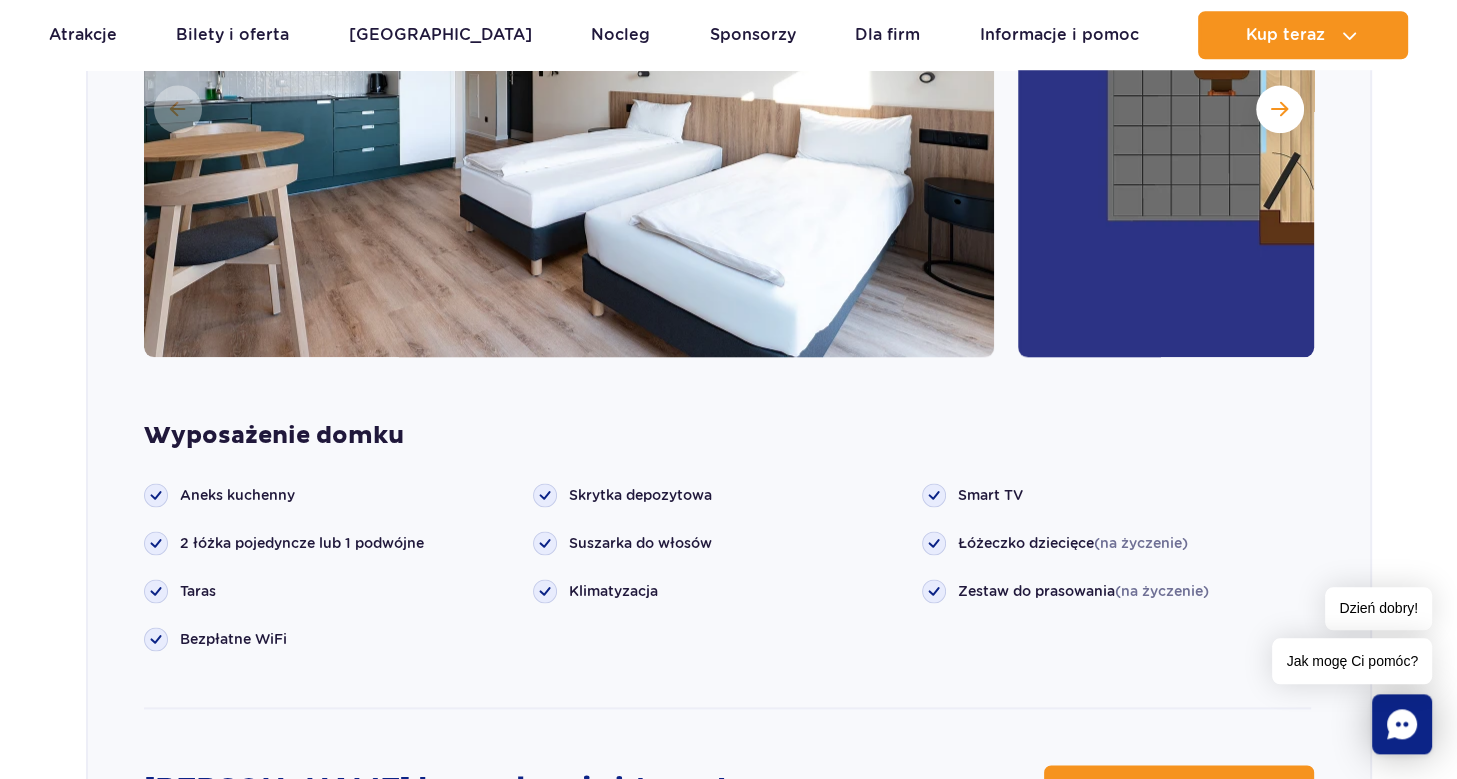 scroll, scrollTop: 2563, scrollLeft: 0, axis: vertical 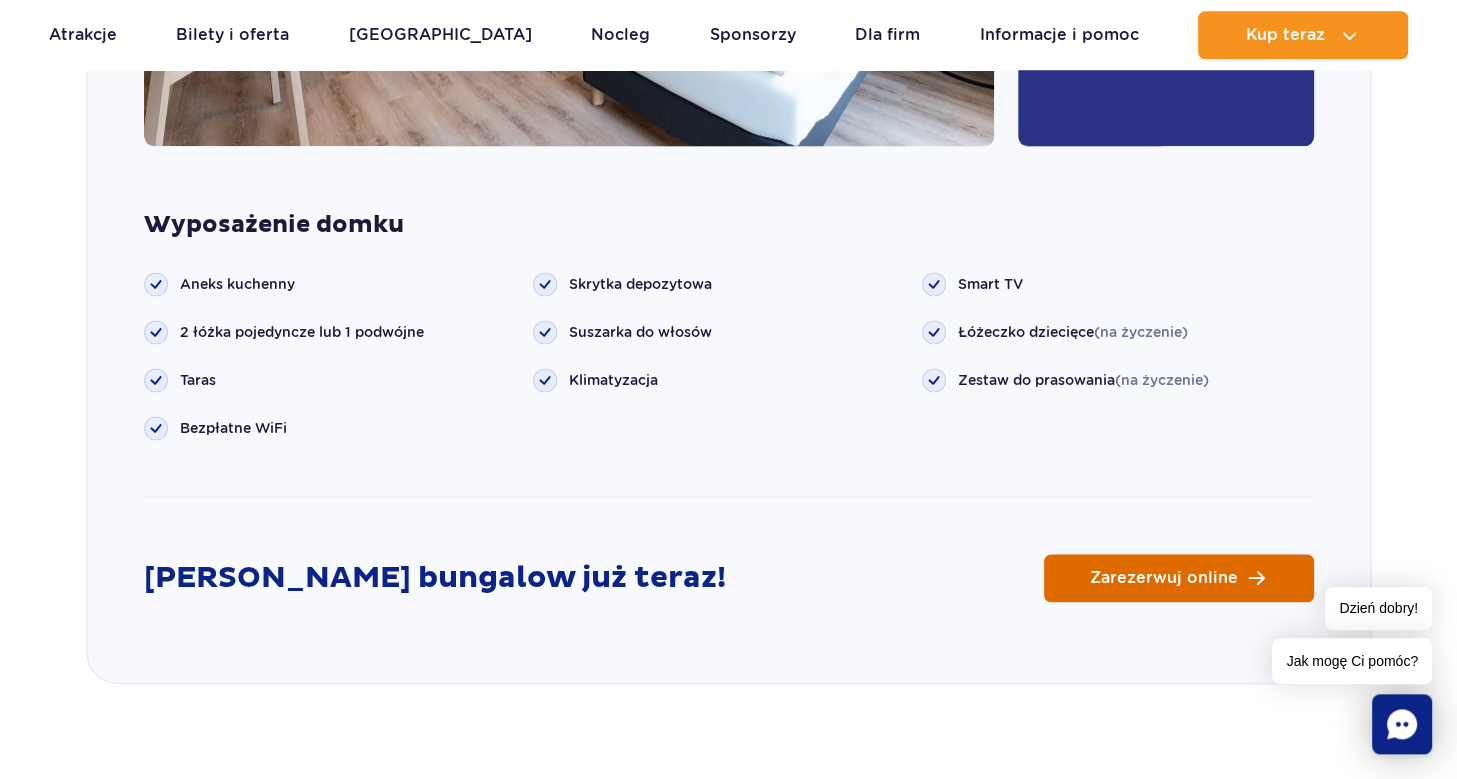 click on "Zarezerwuj online" at bounding box center [1164, 578] 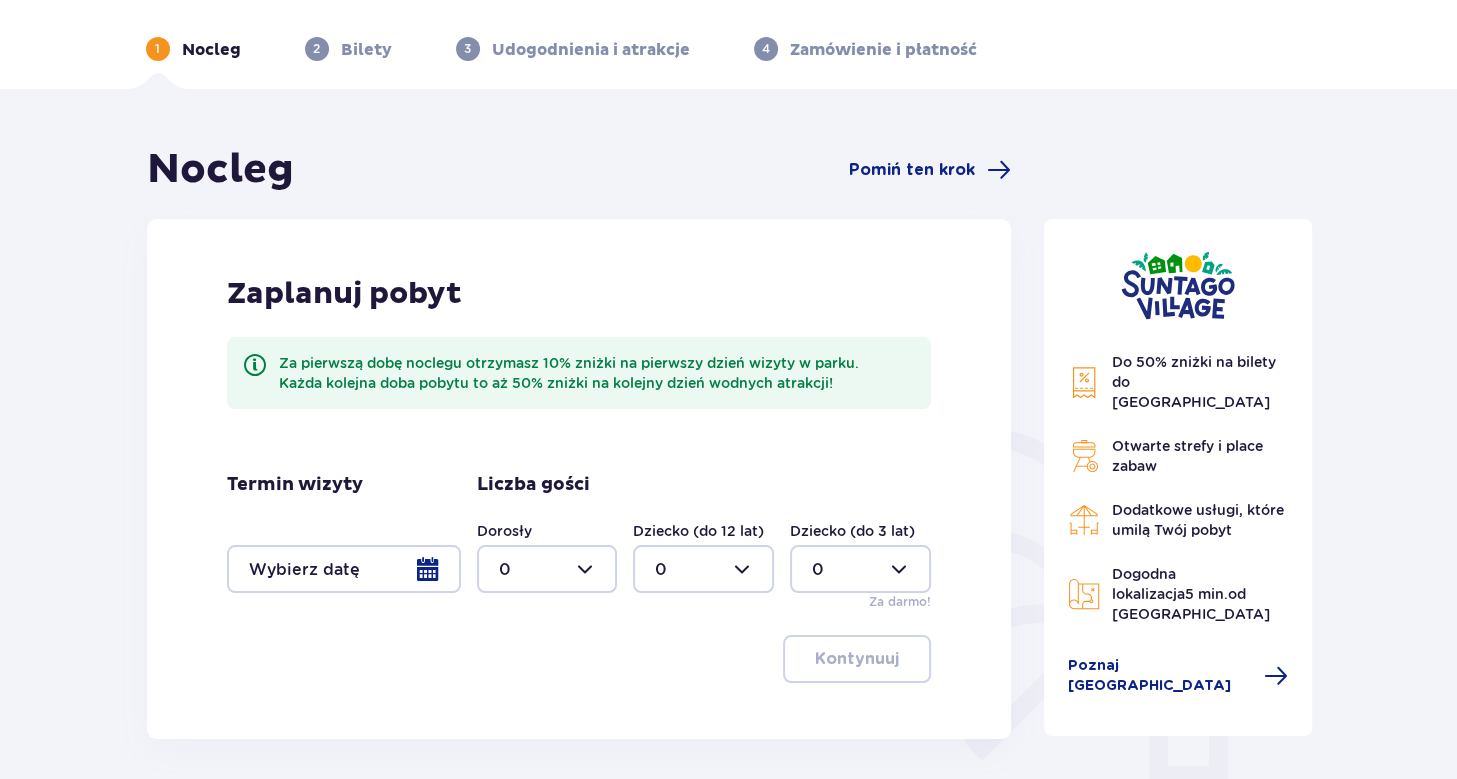 scroll, scrollTop: 105, scrollLeft: 0, axis: vertical 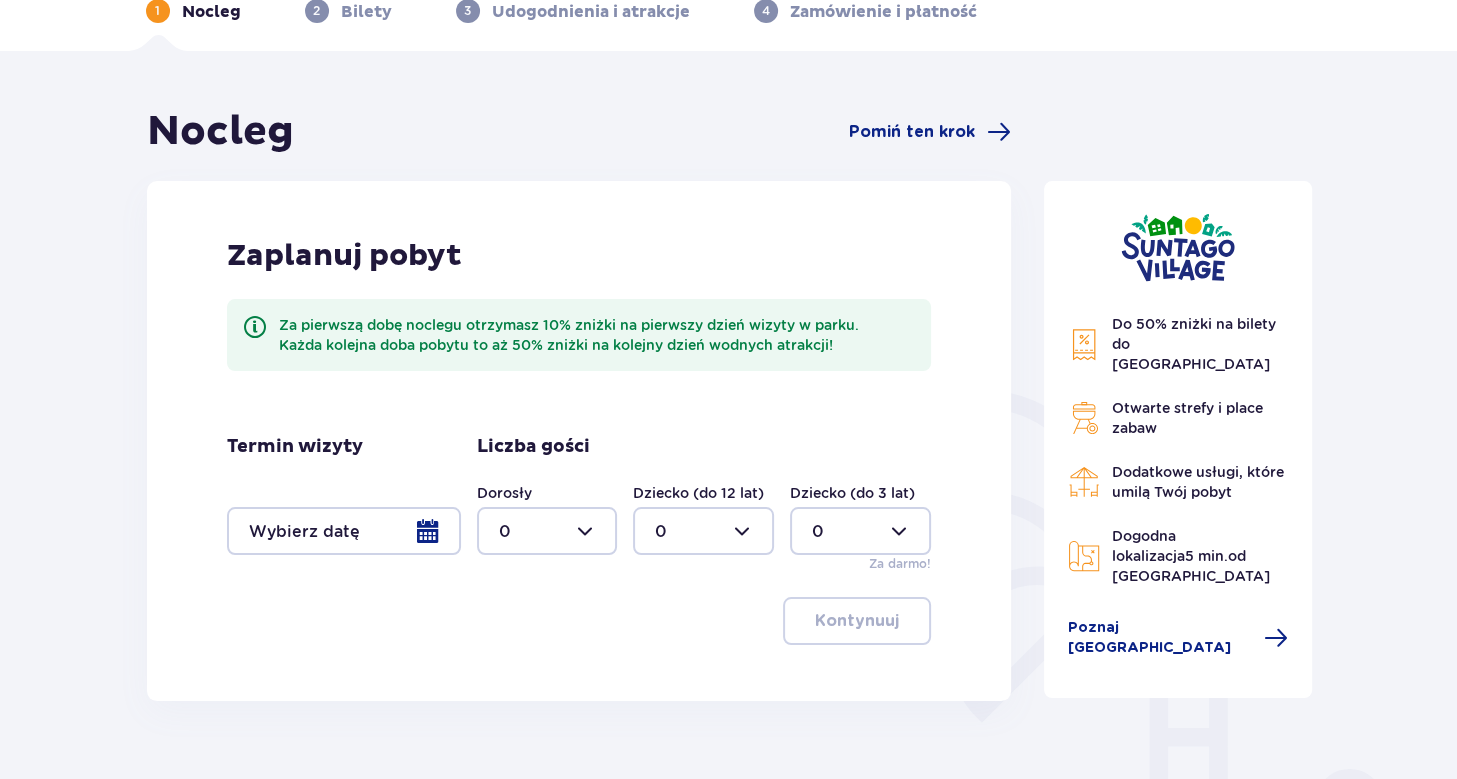 click at bounding box center [344, 531] 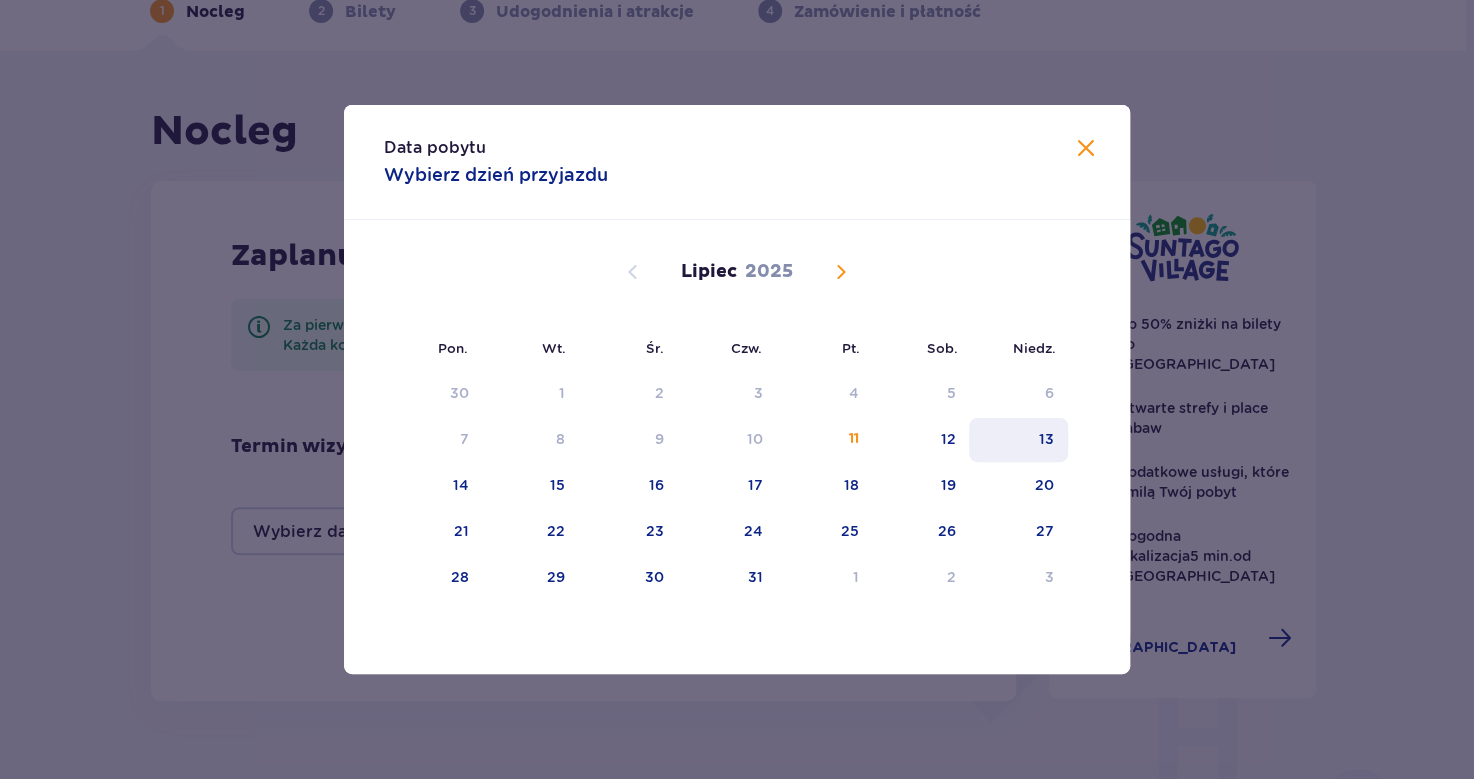 click on "13" at bounding box center [1018, 440] 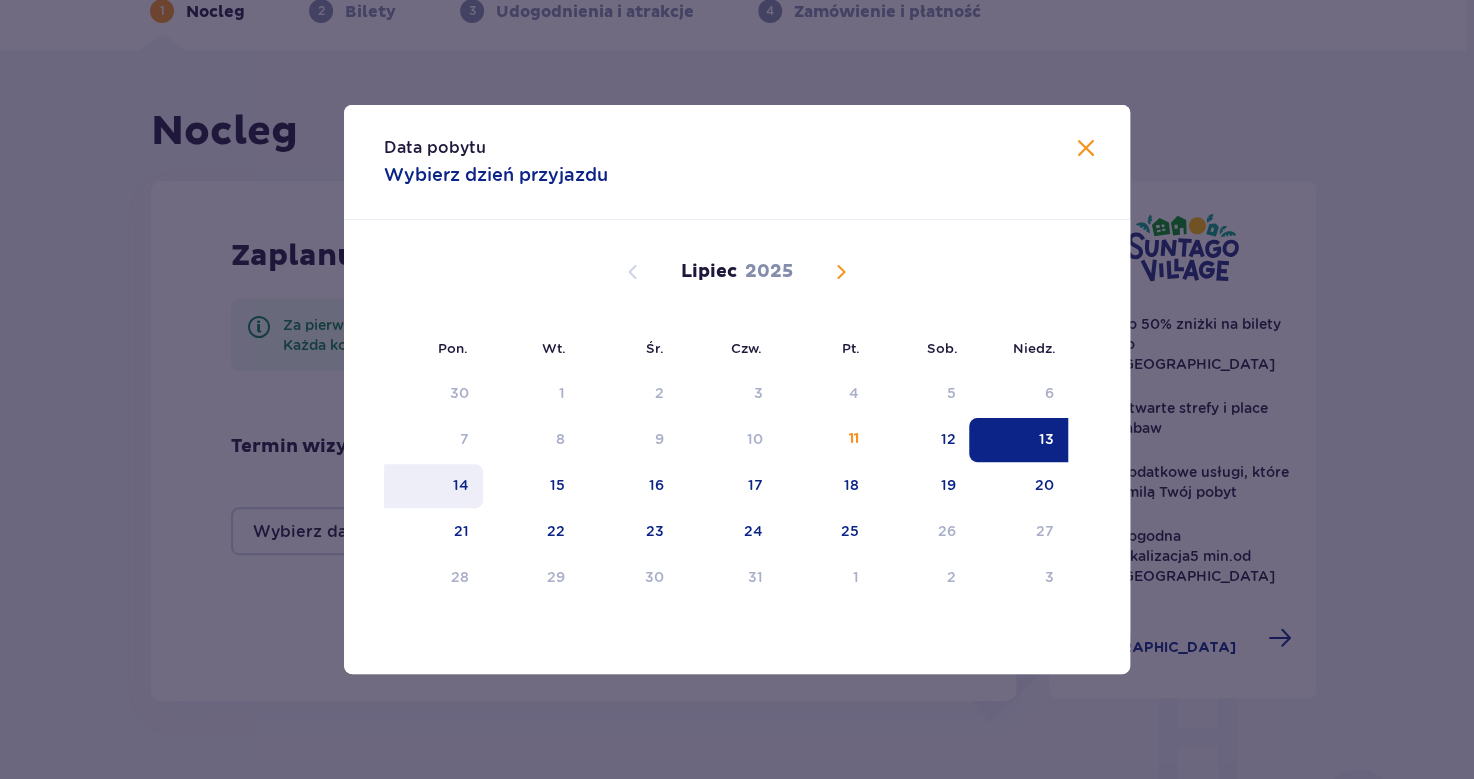 click on "14" at bounding box center (433, 486) 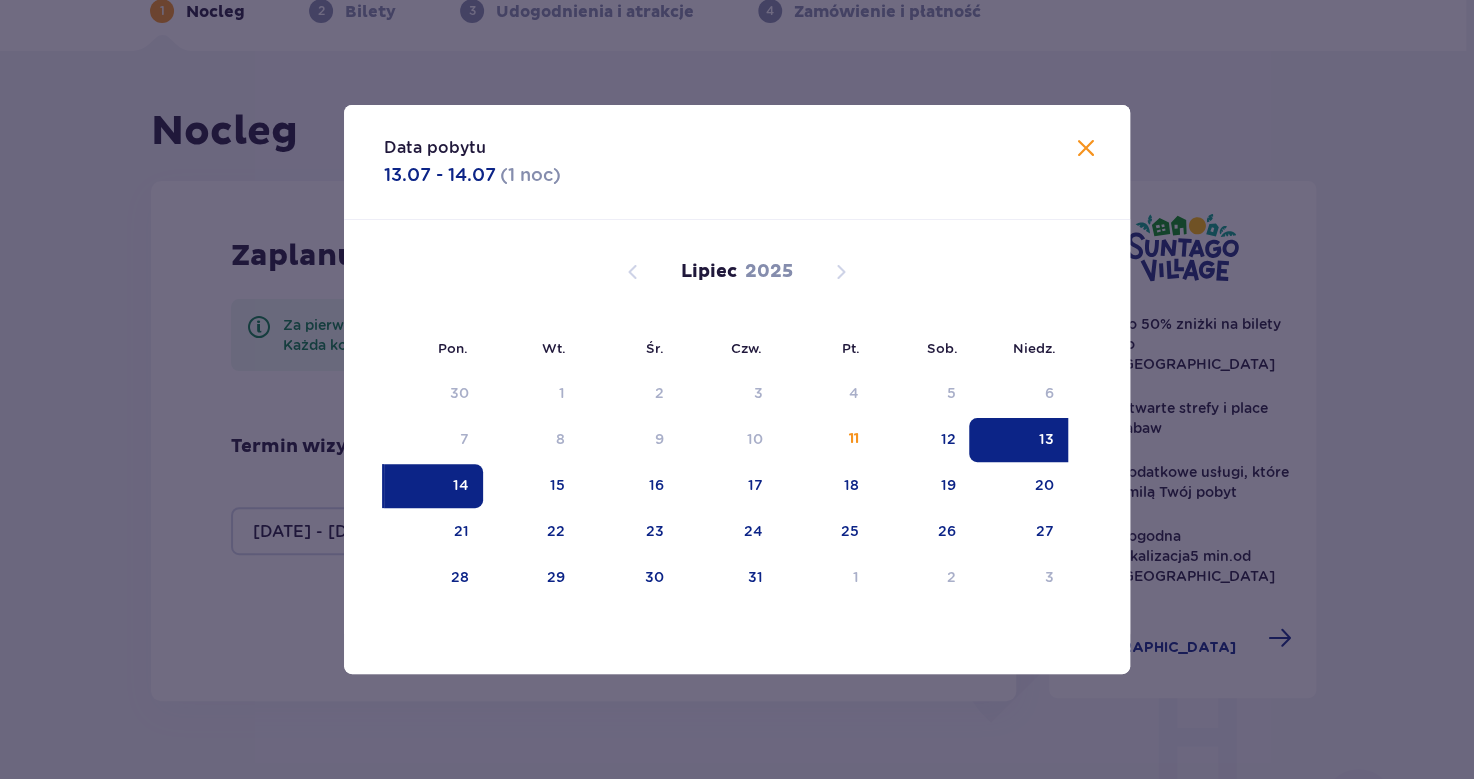 type on "13.07.25 - 14.07.25" 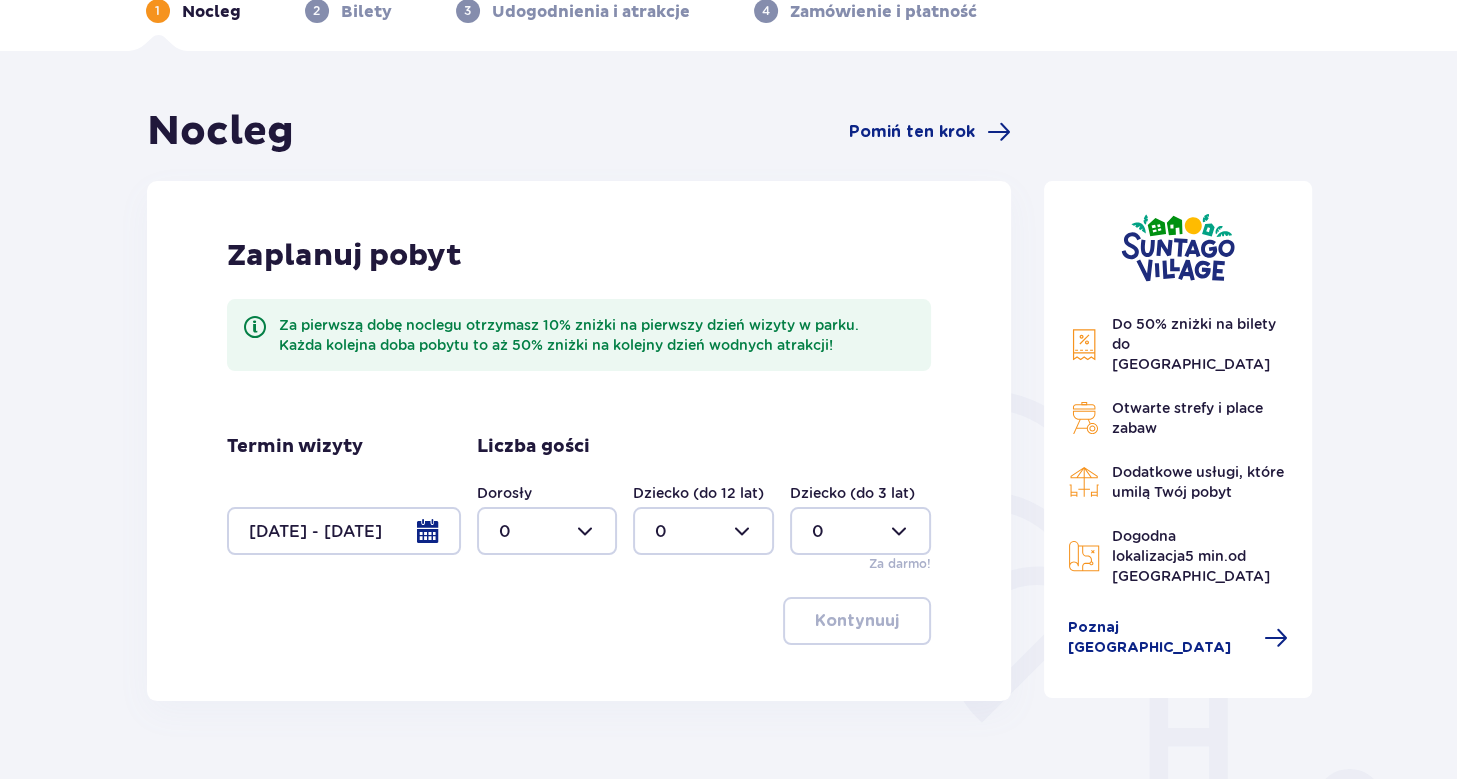 click at bounding box center (547, 531) 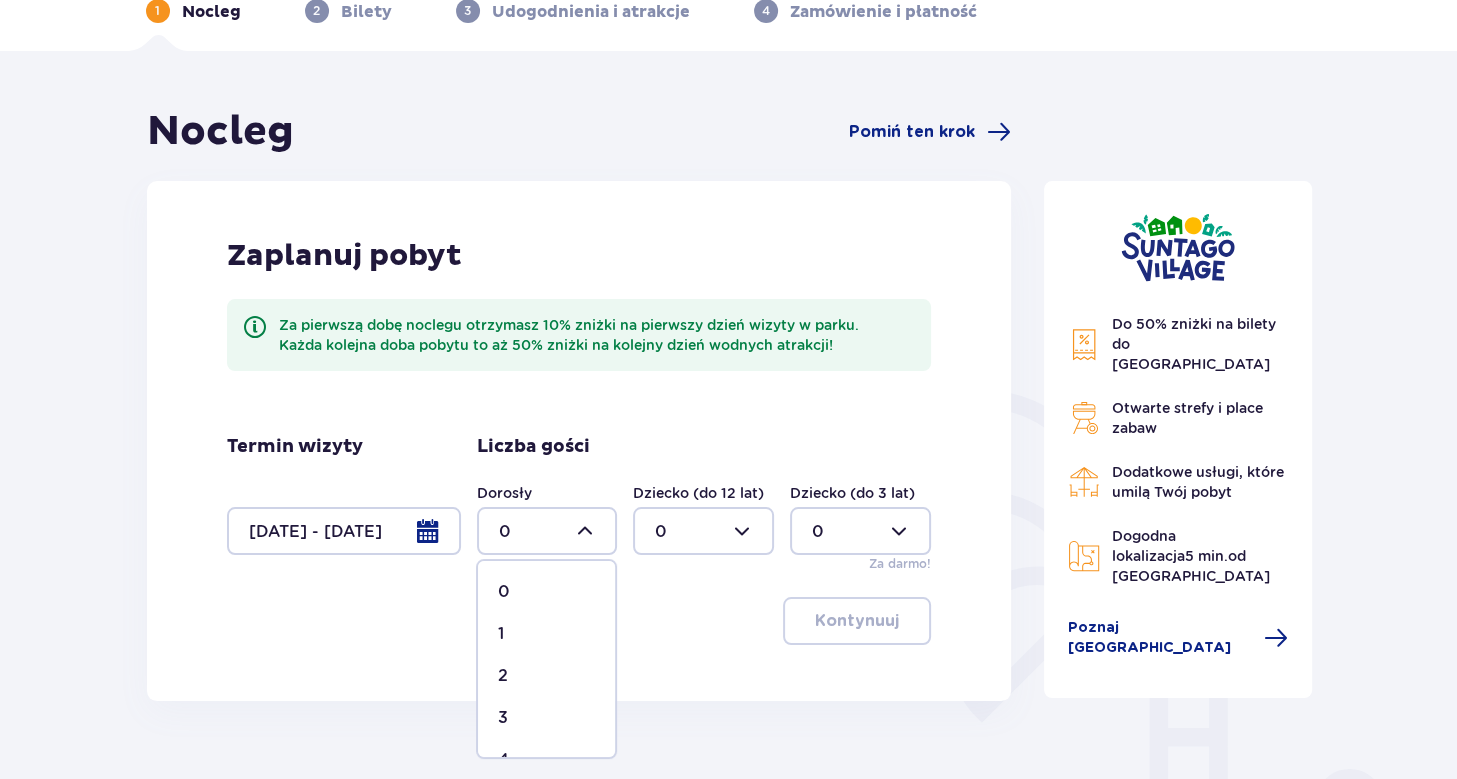click on "1" at bounding box center (546, 634) 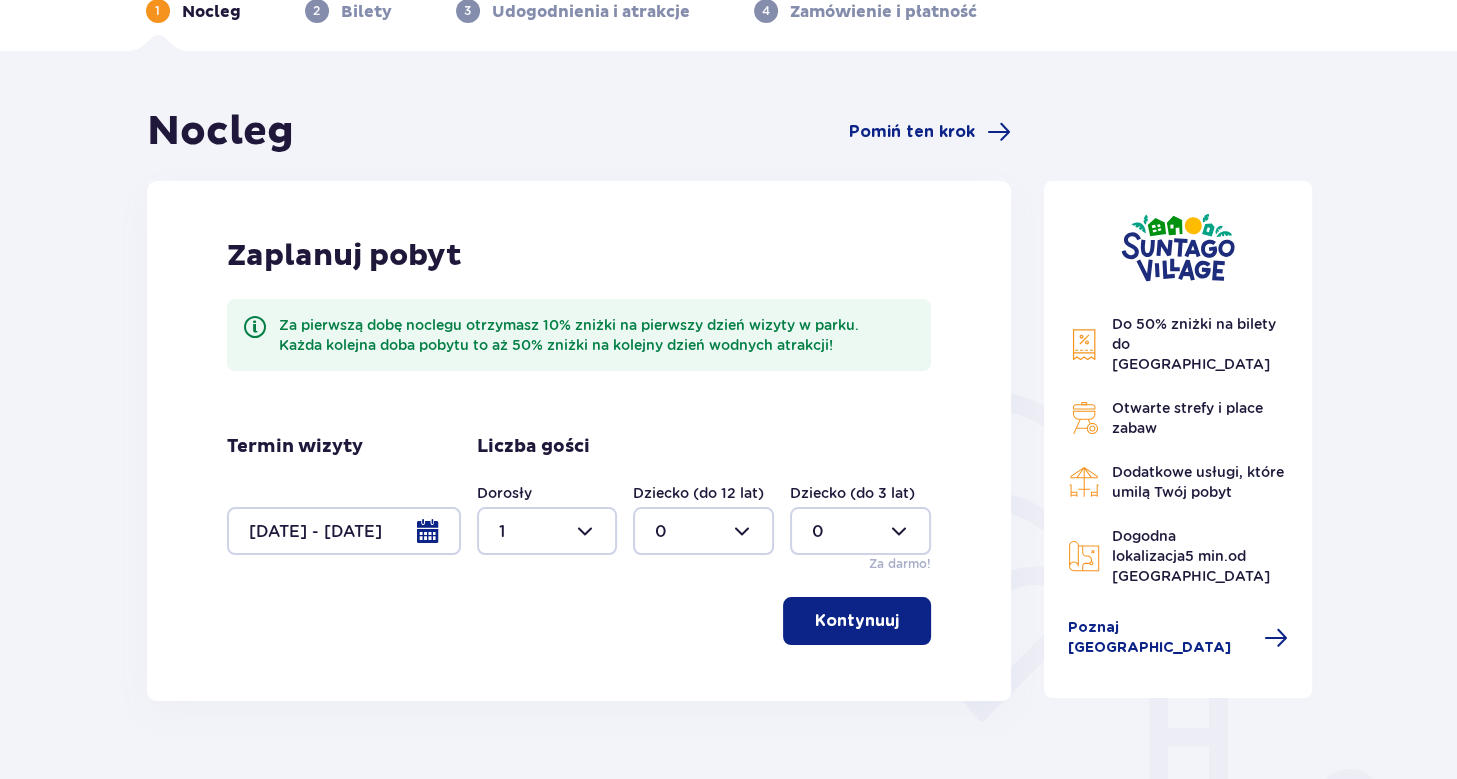 click at bounding box center (703, 531) 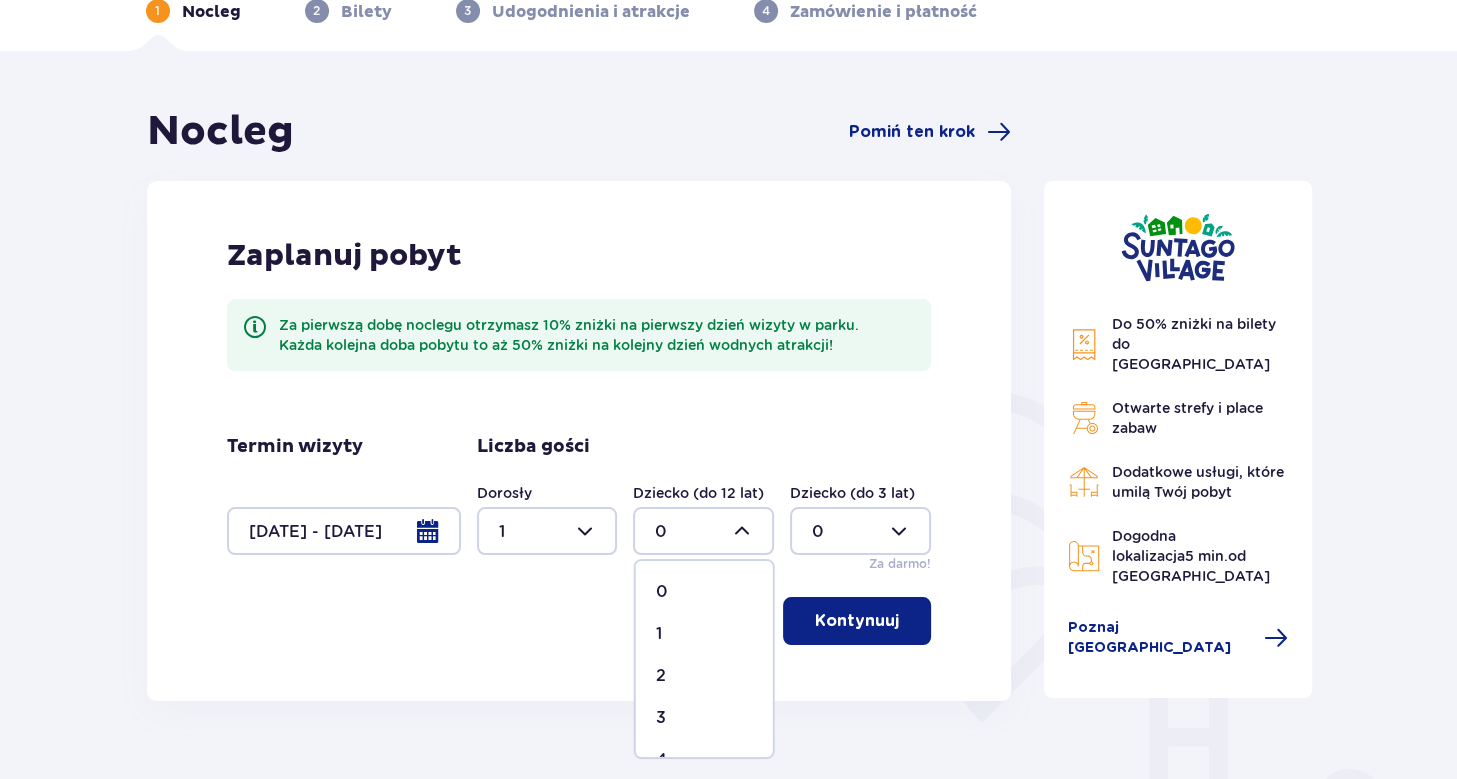 click on "1" at bounding box center [704, 634] 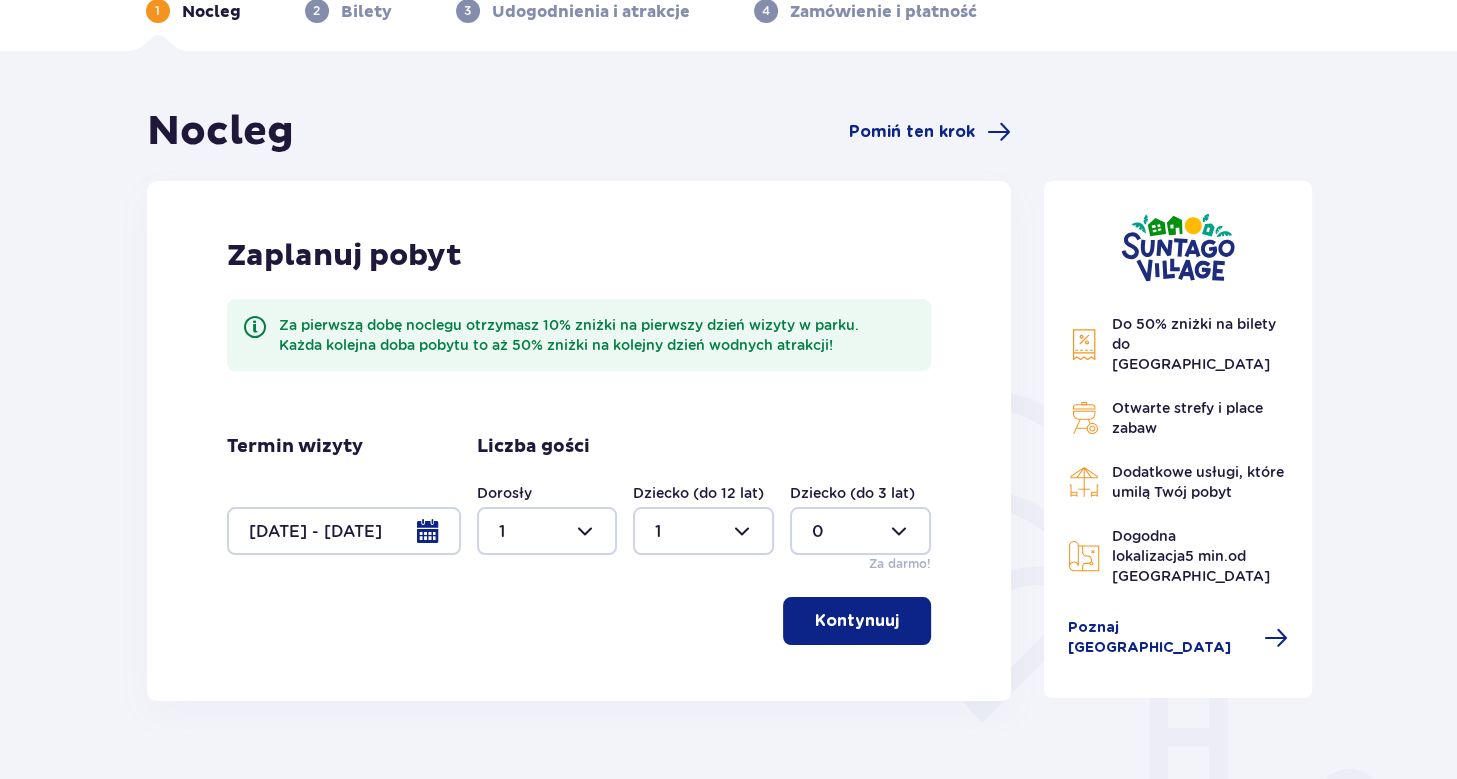 click on "Kontynuuj" at bounding box center (857, 621) 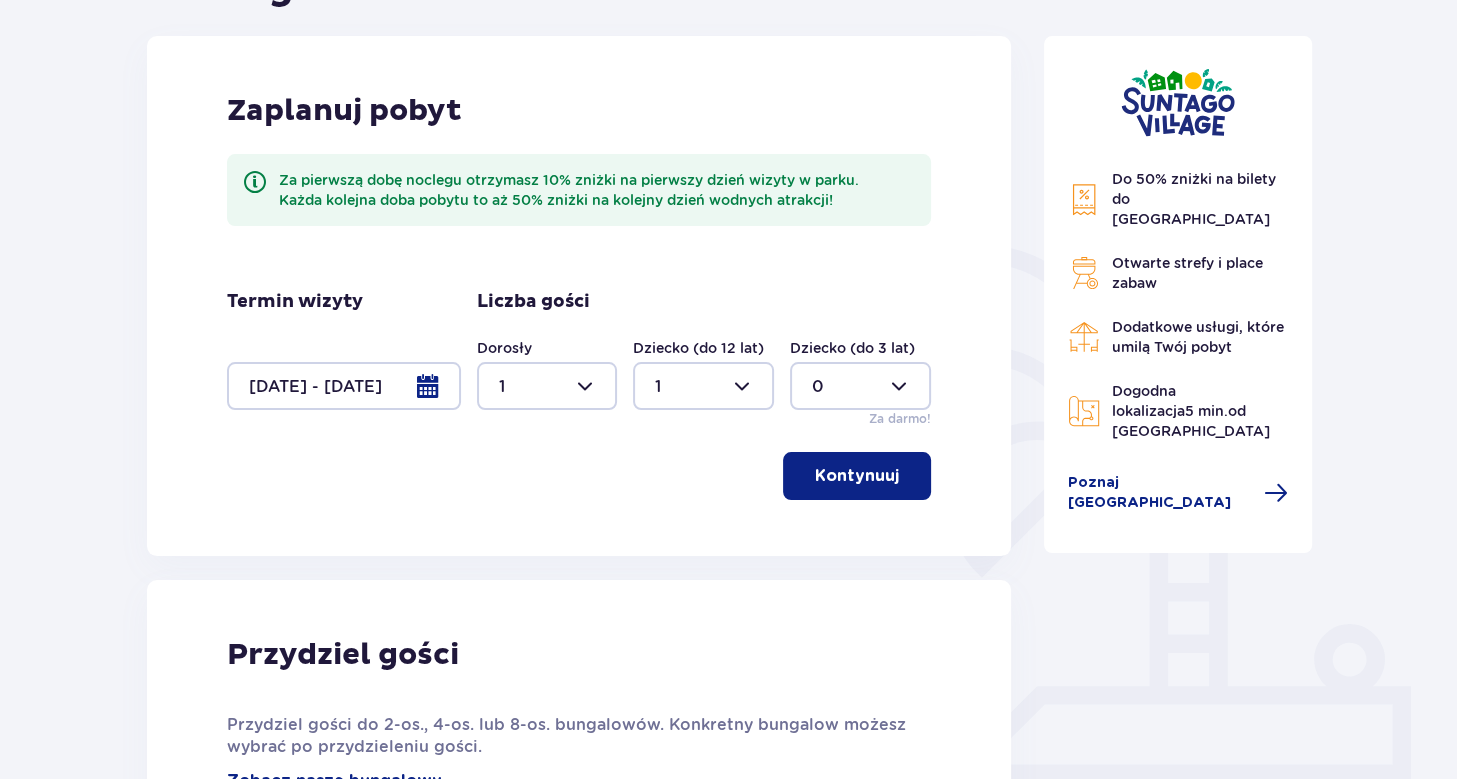 scroll, scrollTop: 316, scrollLeft: 0, axis: vertical 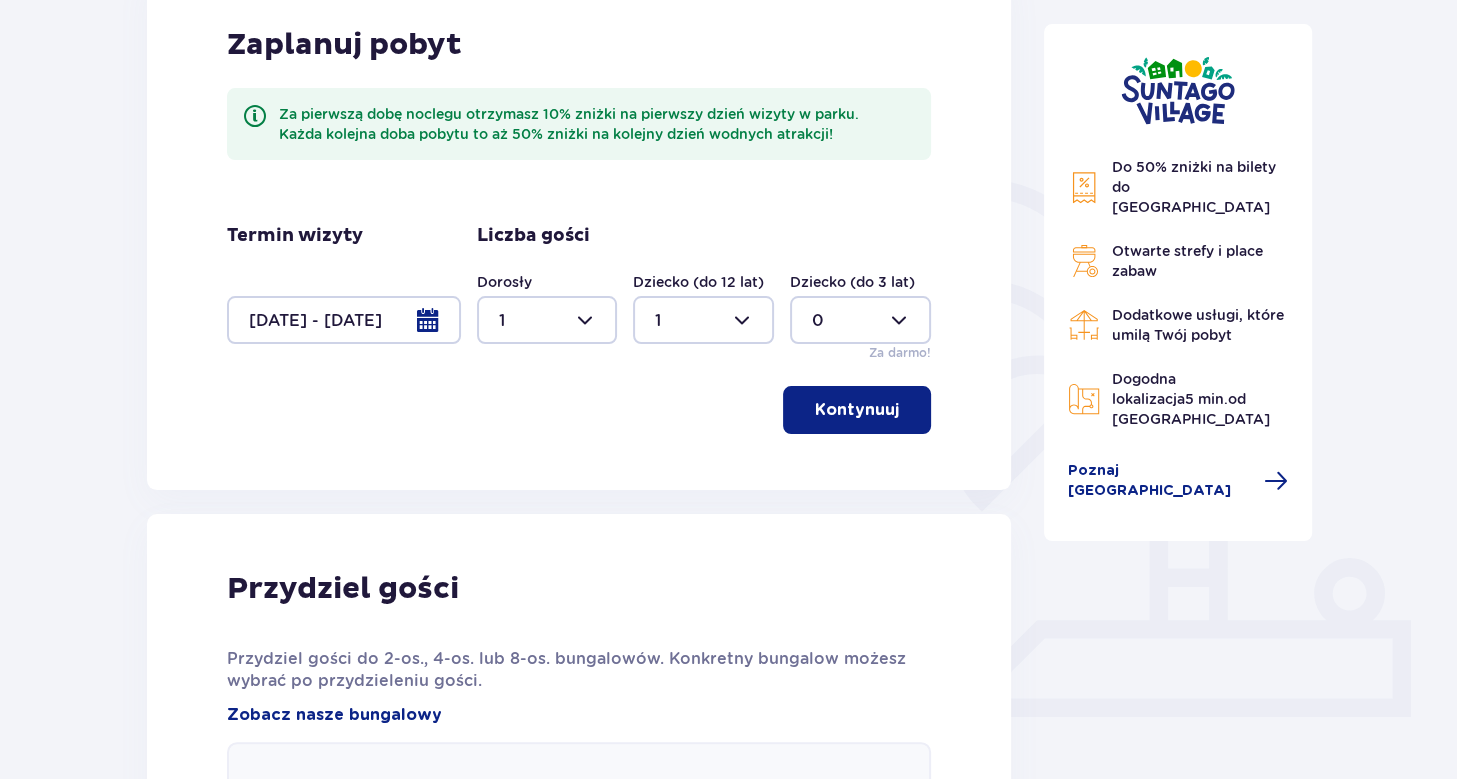 click at bounding box center (903, 410) 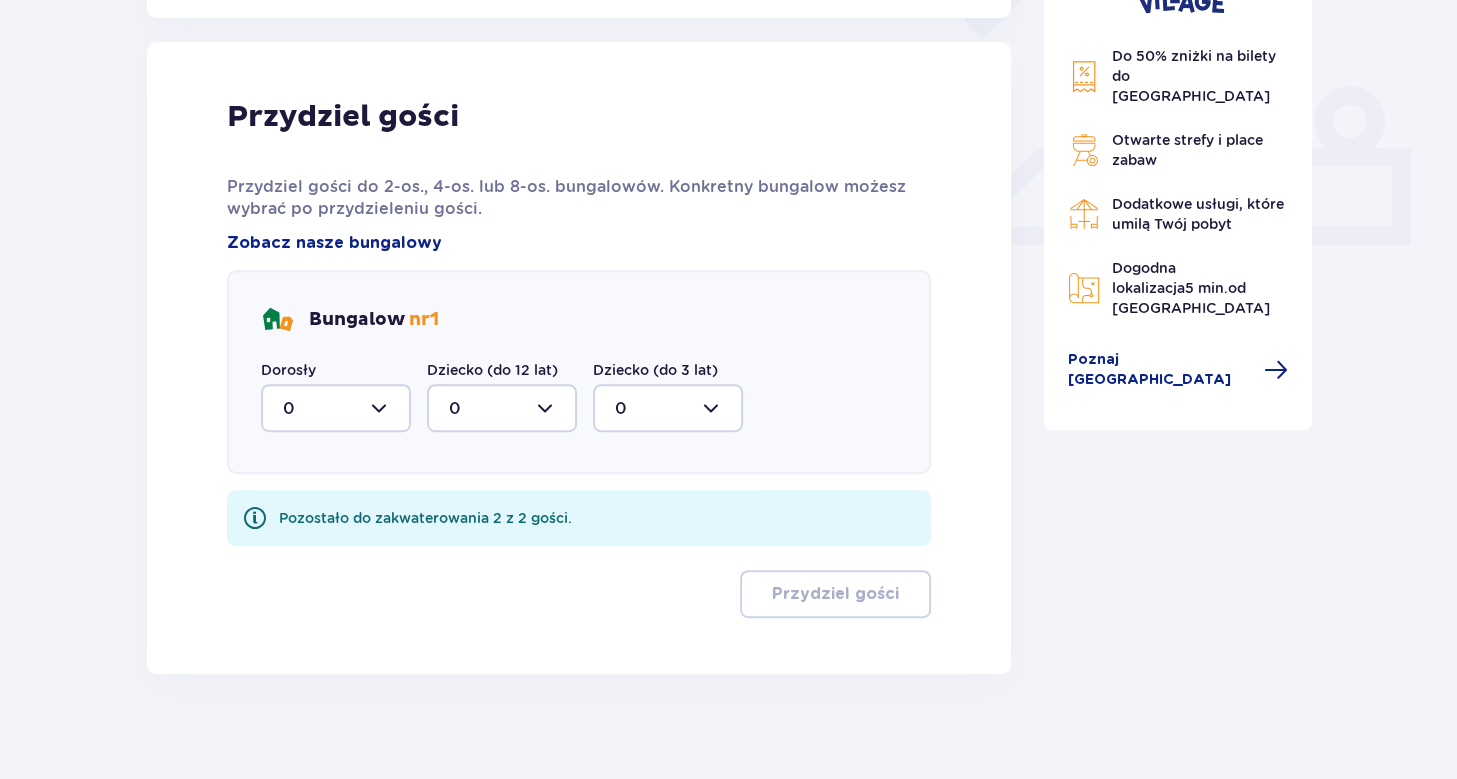 scroll, scrollTop: 802, scrollLeft: 0, axis: vertical 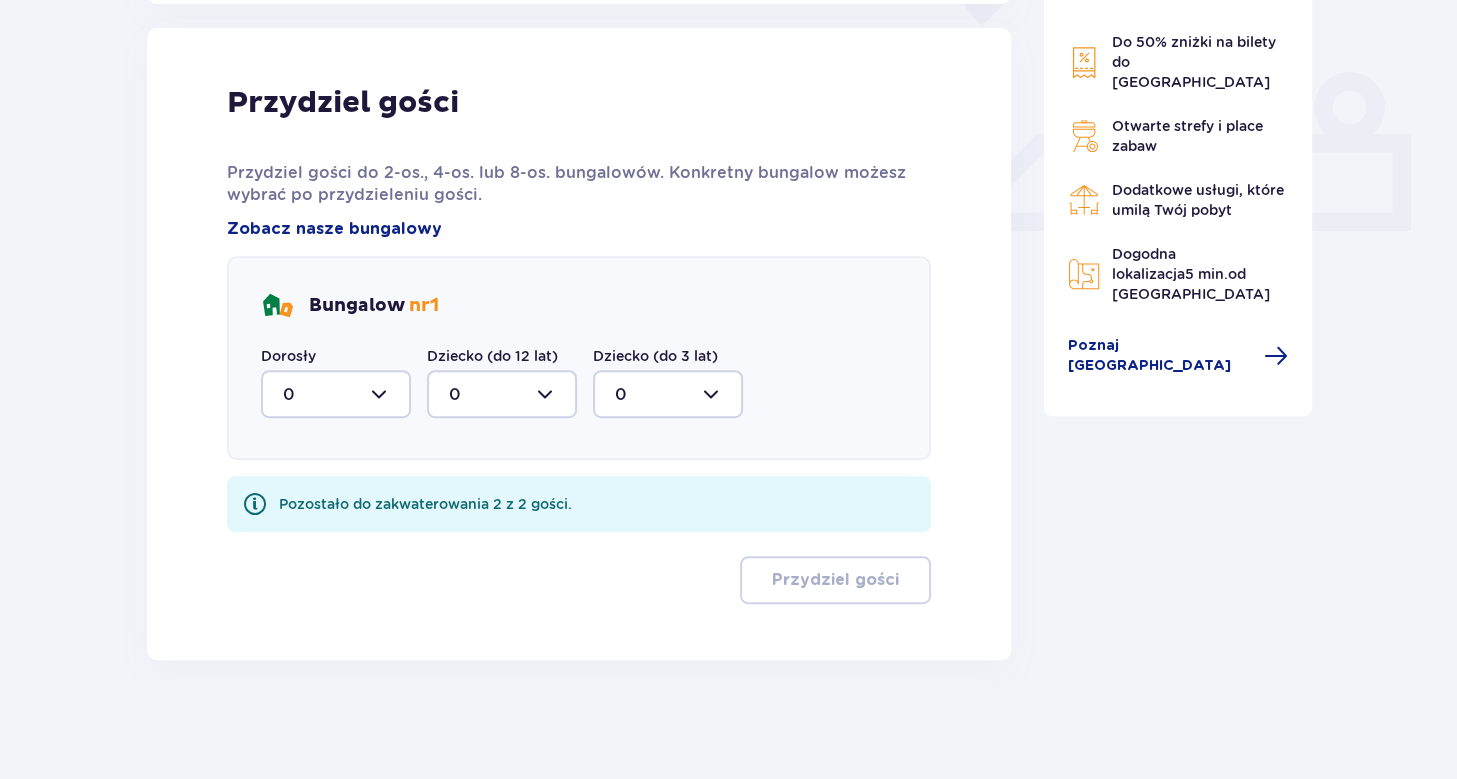 click at bounding box center [336, 394] 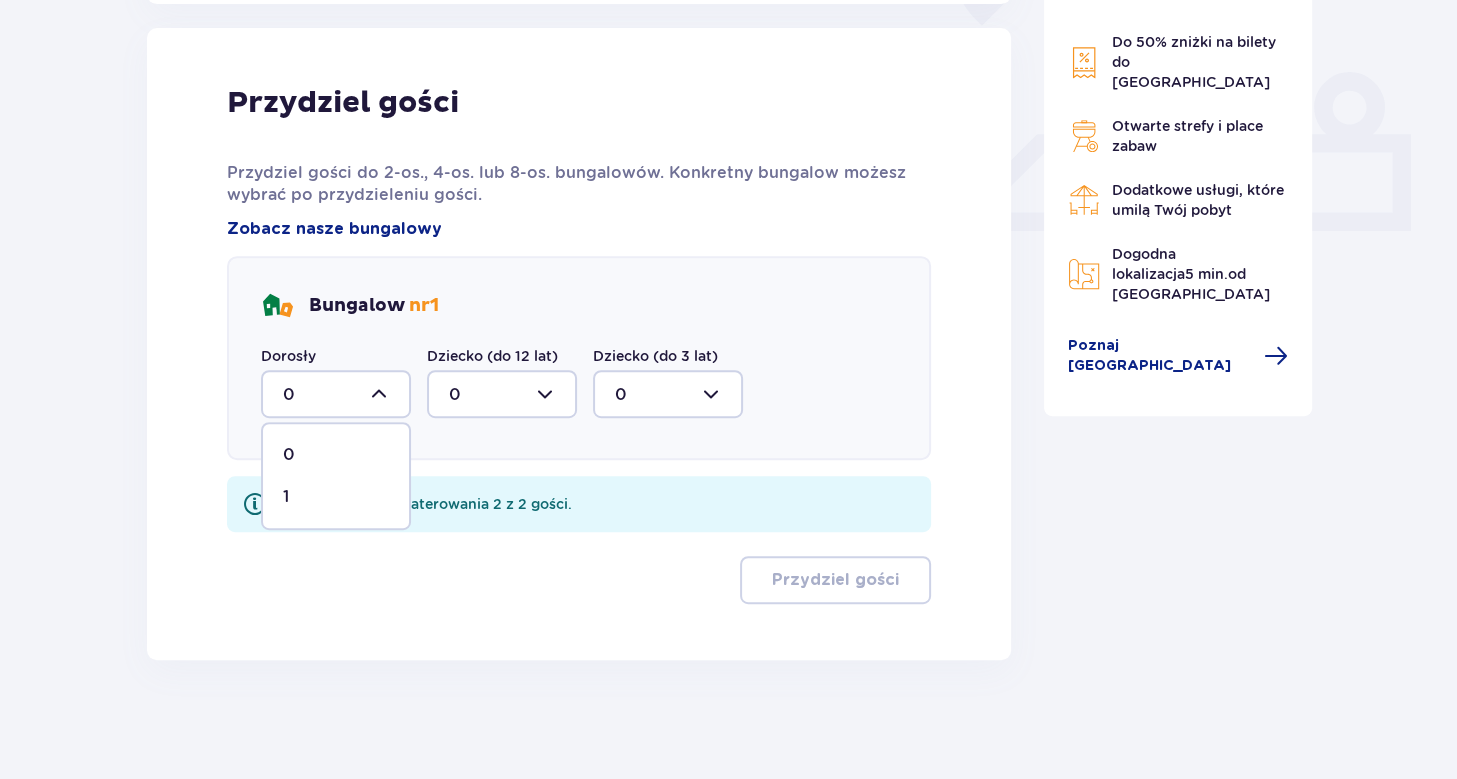 click on "1" at bounding box center (336, 497) 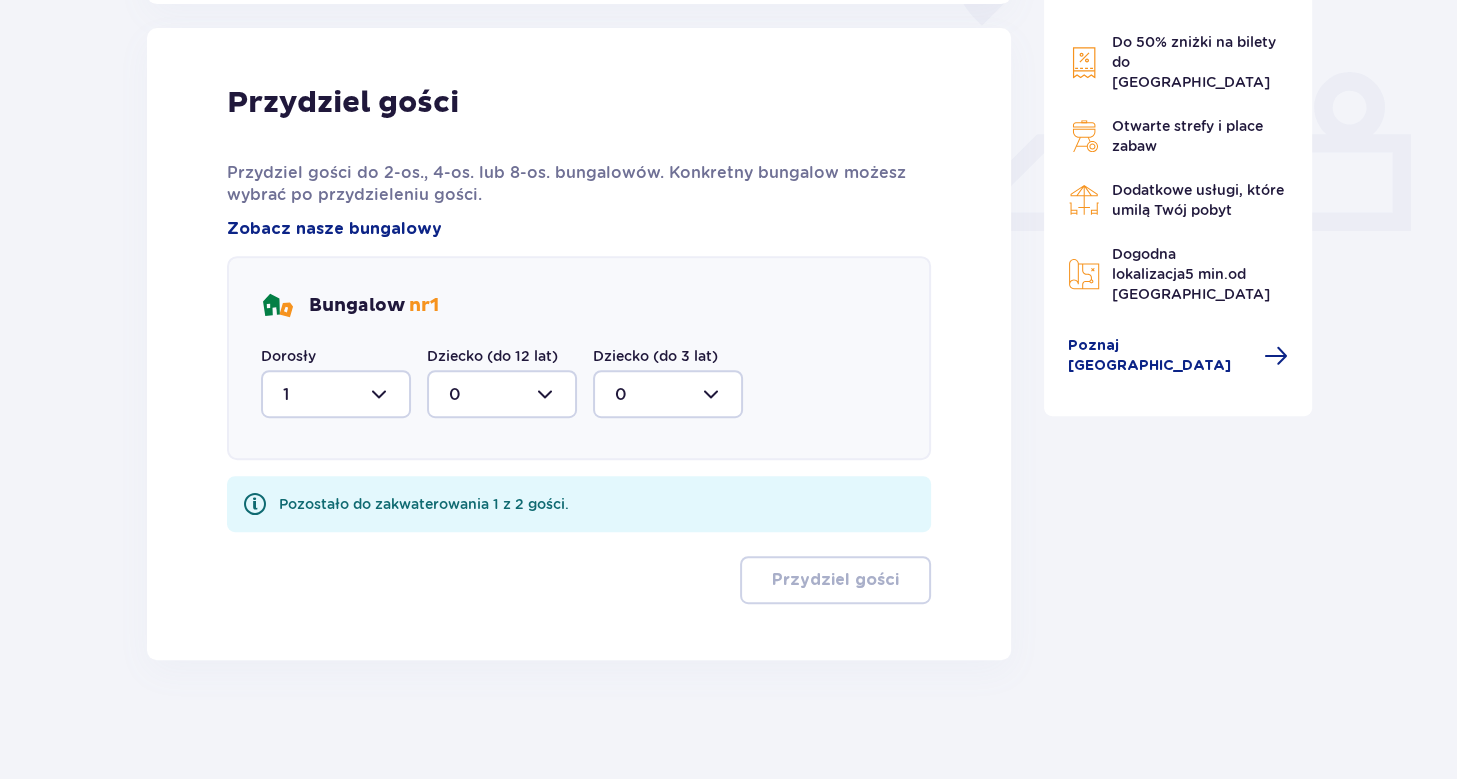 click at bounding box center [502, 394] 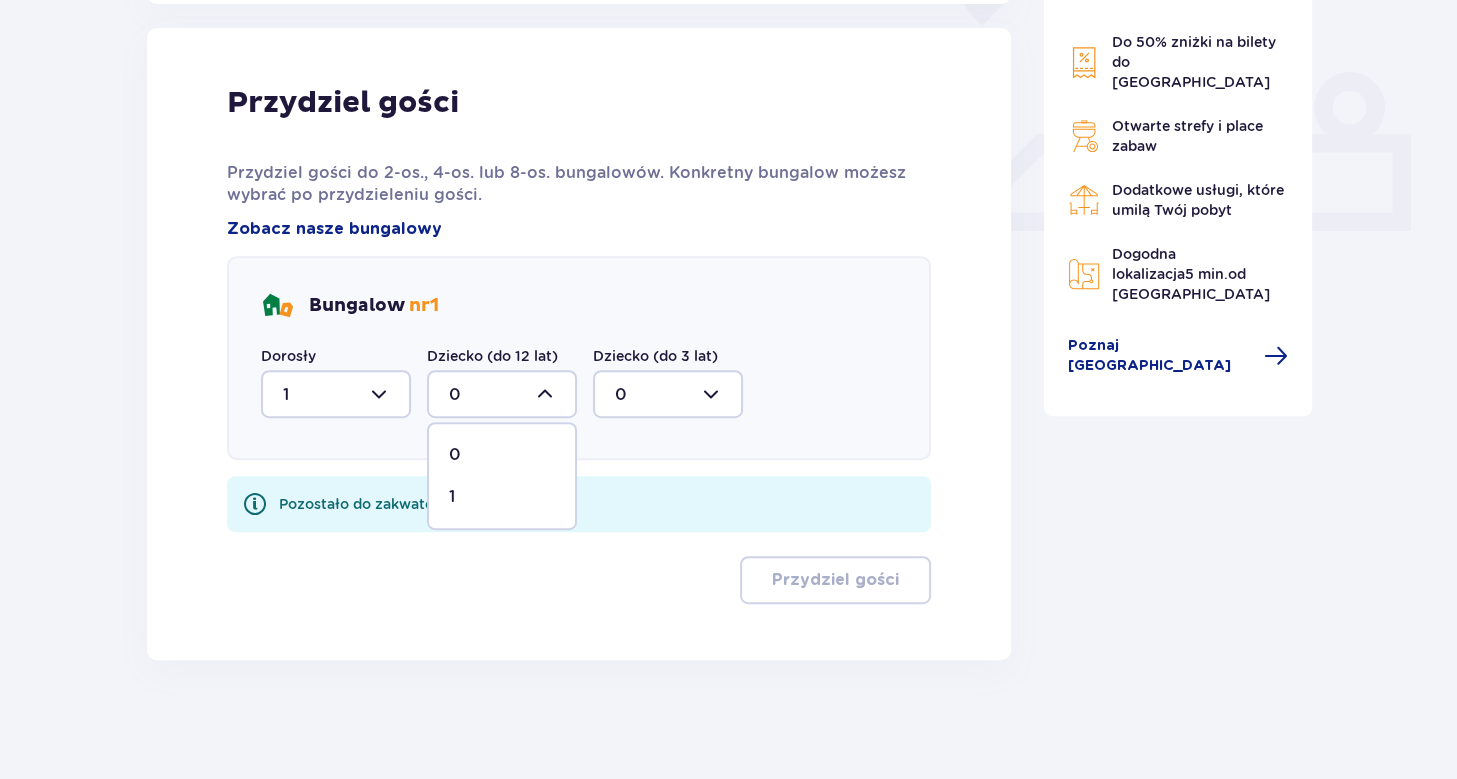 click on "1" at bounding box center (502, 497) 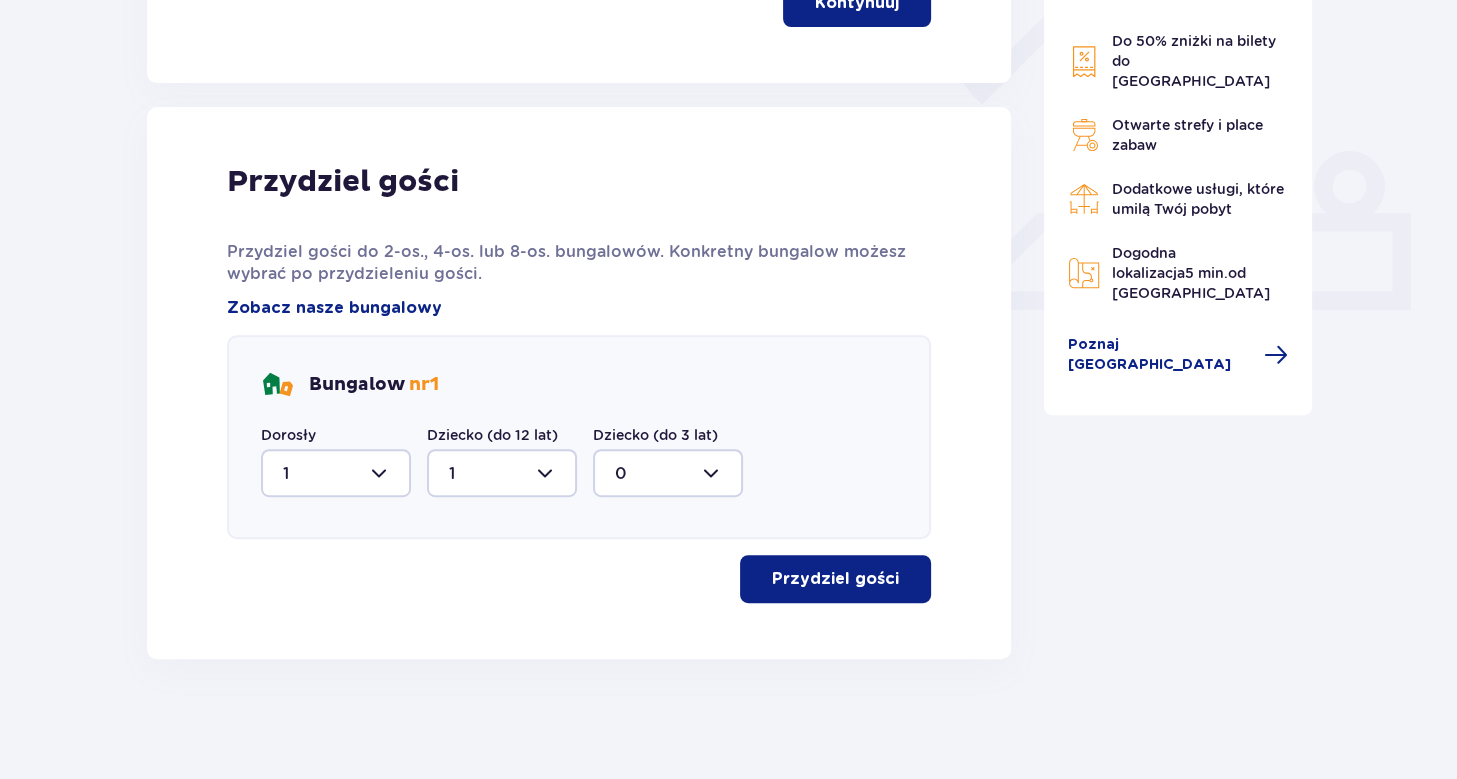 type on "1" 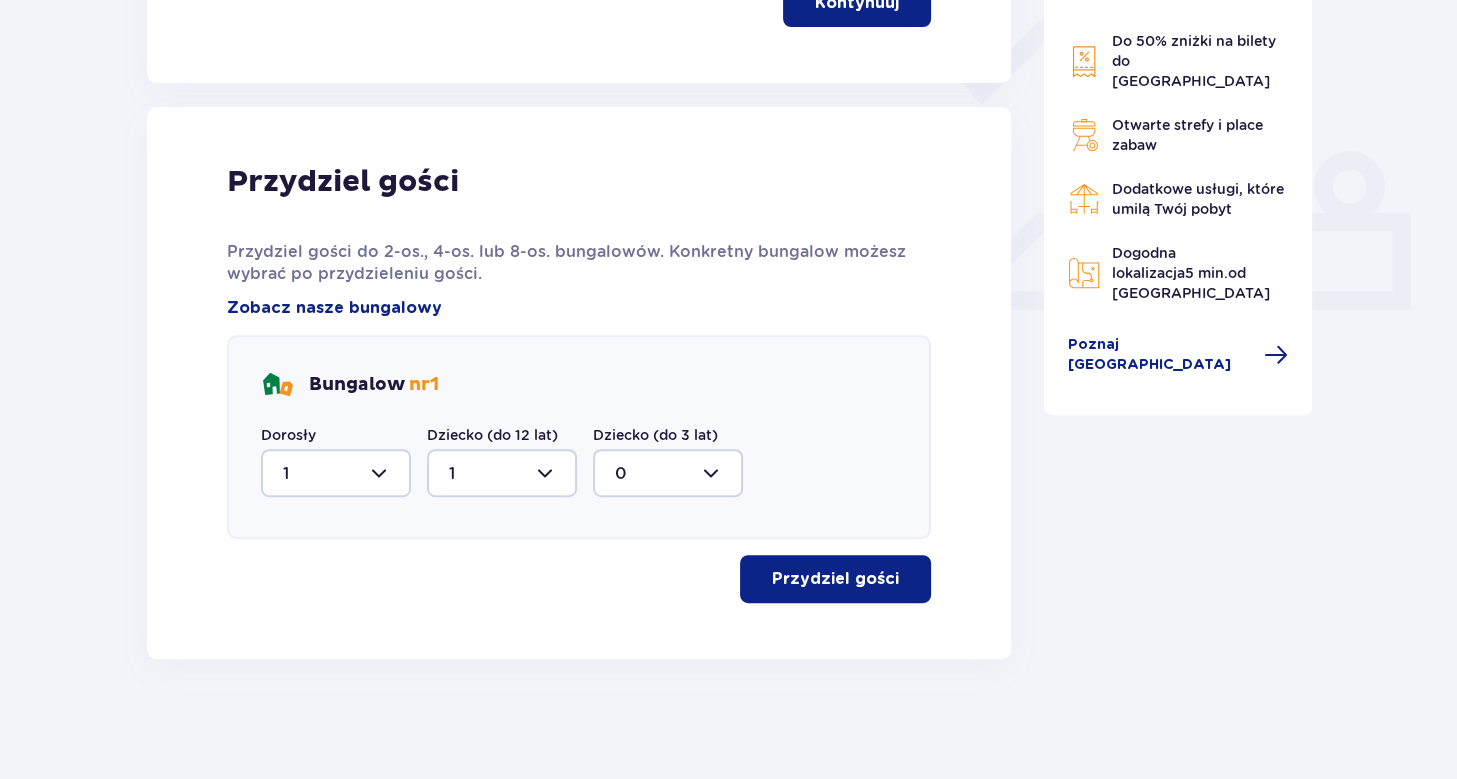 scroll, scrollTop: 722, scrollLeft: 0, axis: vertical 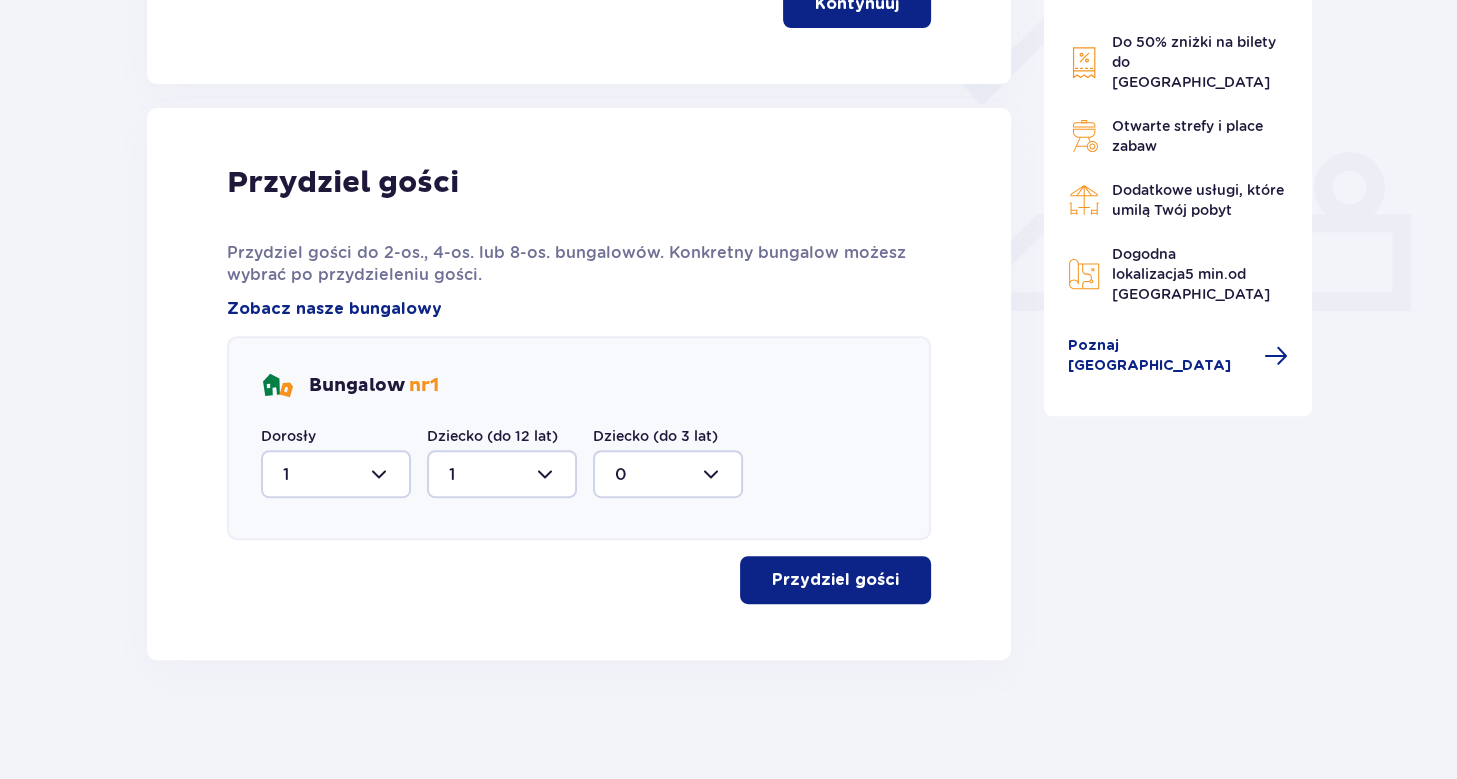 click at bounding box center (903, 580) 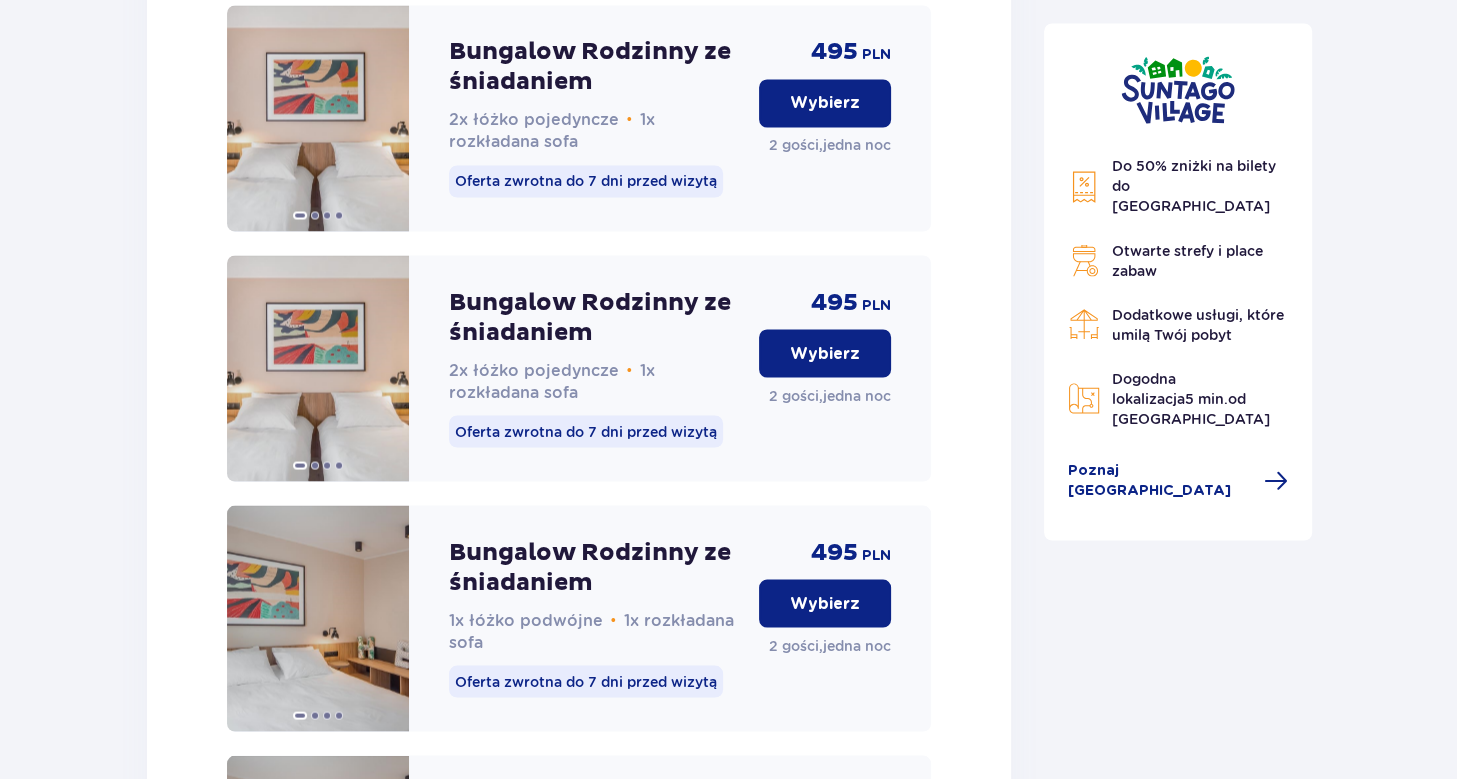 scroll, scrollTop: 3332, scrollLeft: 0, axis: vertical 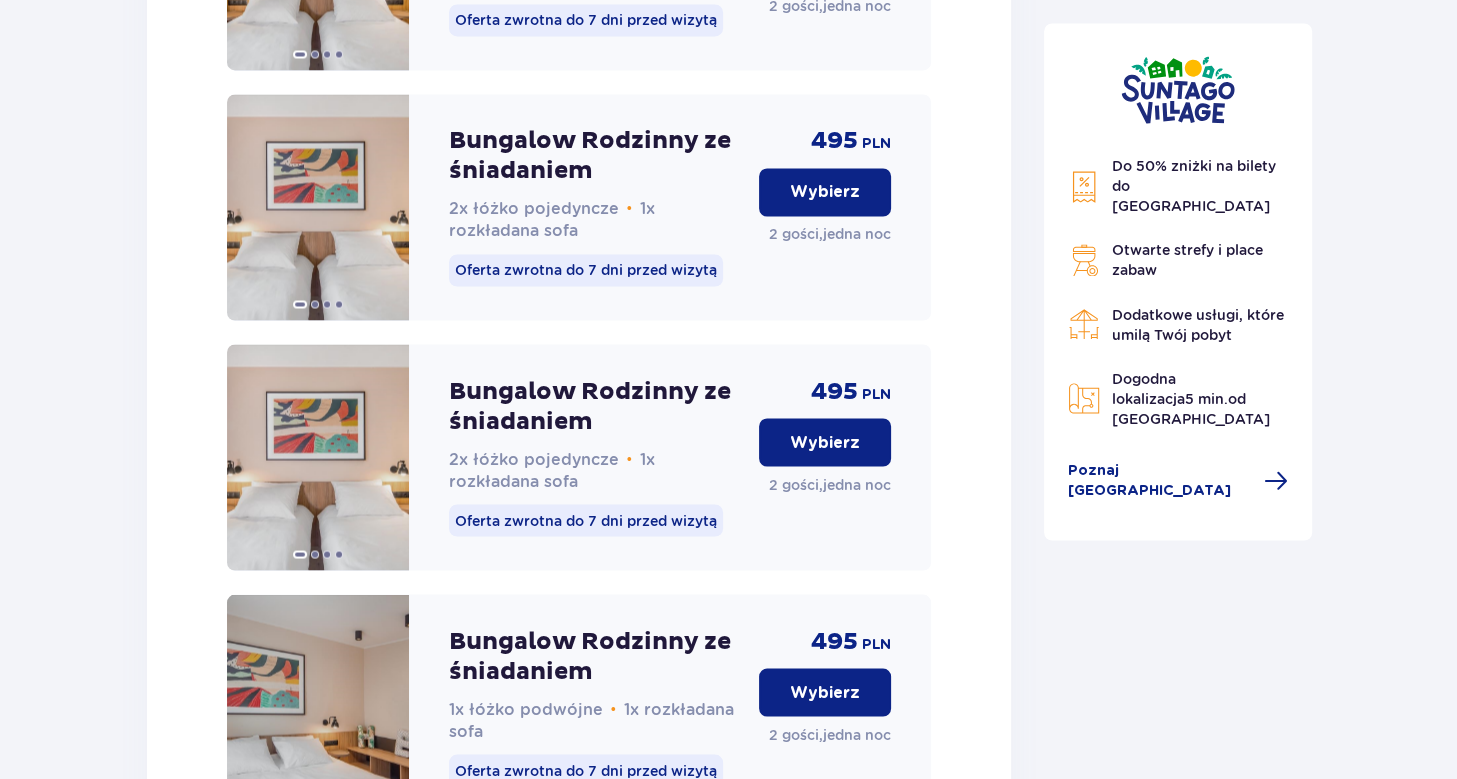 click on "5 min." at bounding box center [1206, 399] 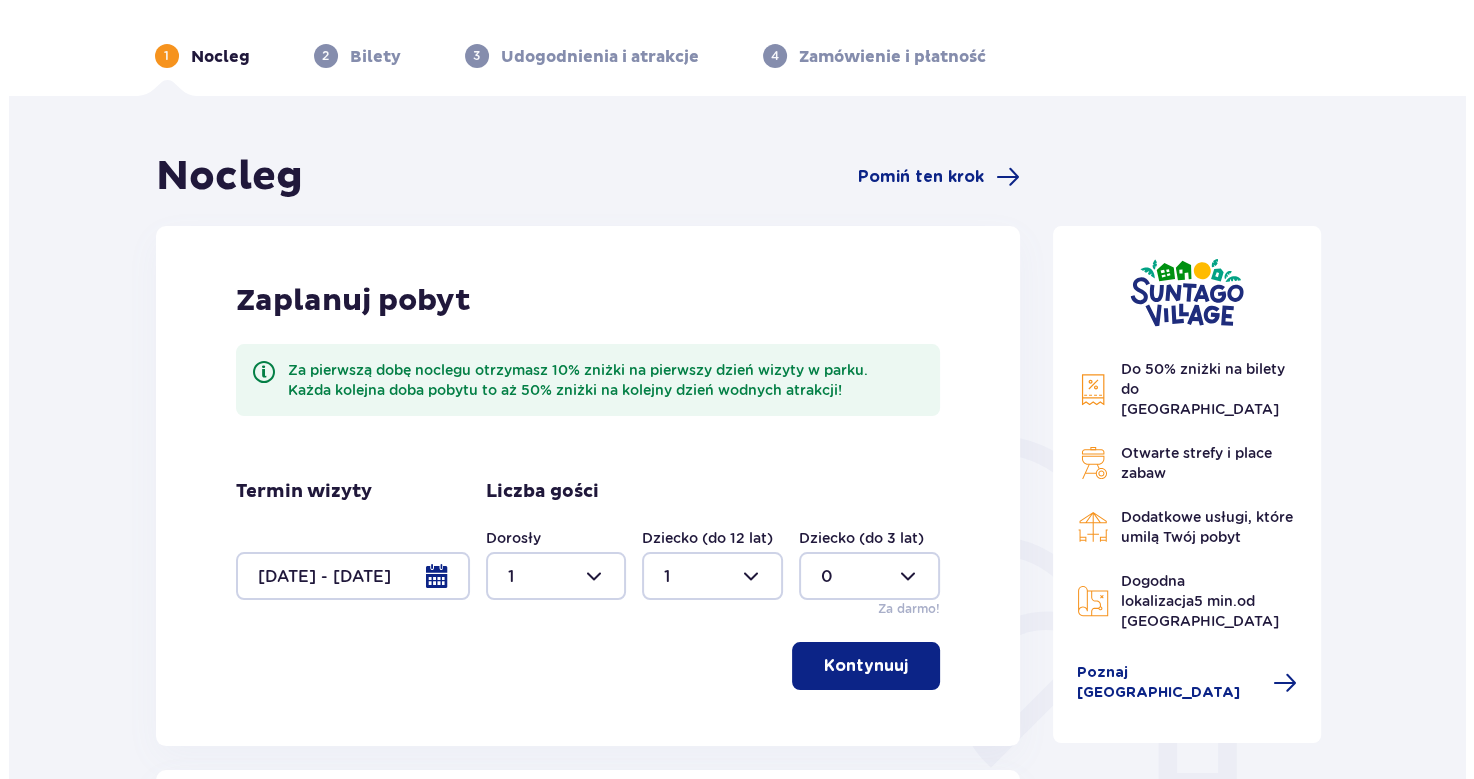 scroll, scrollTop: 0, scrollLeft: 0, axis: both 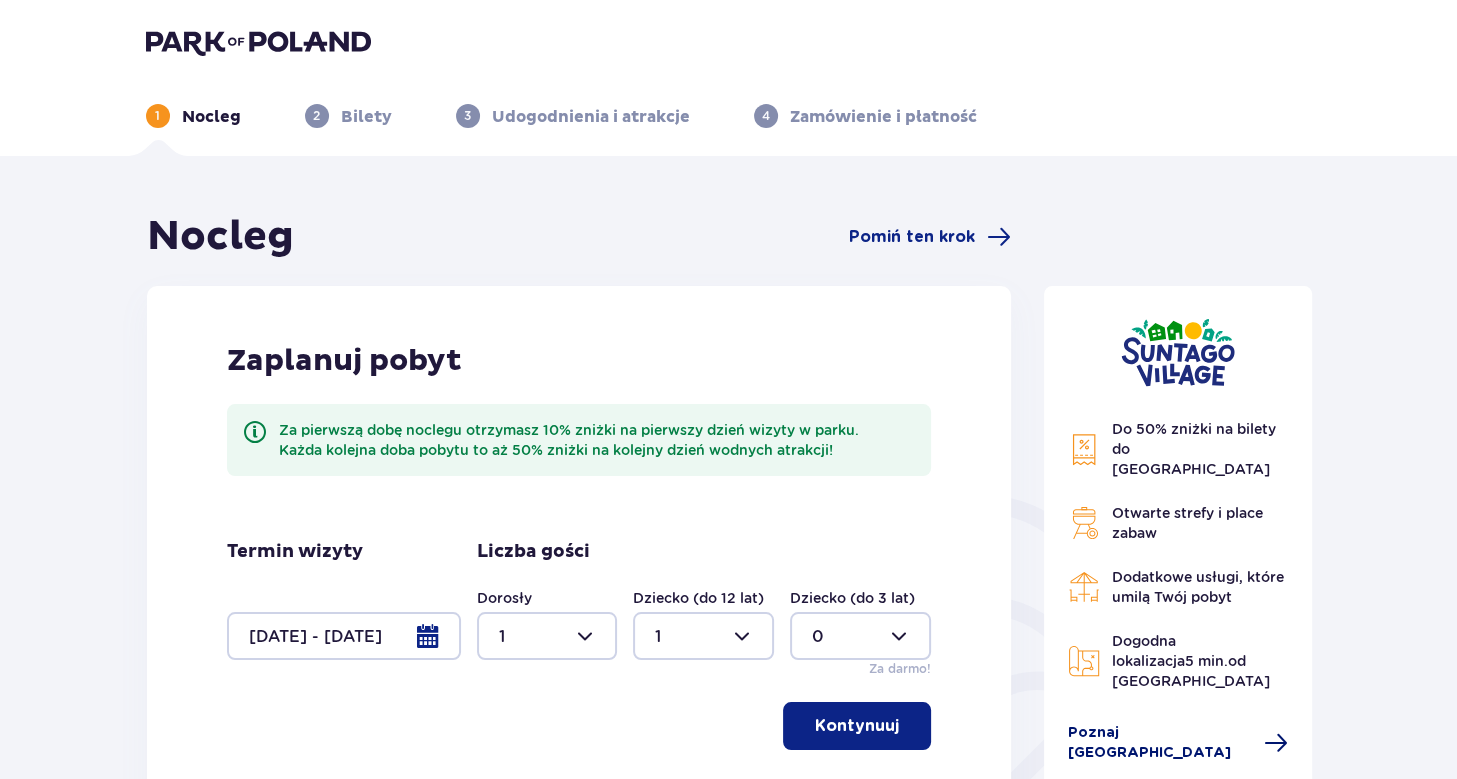 click on "Poznaj Suntago Village" at bounding box center (1160, 743) 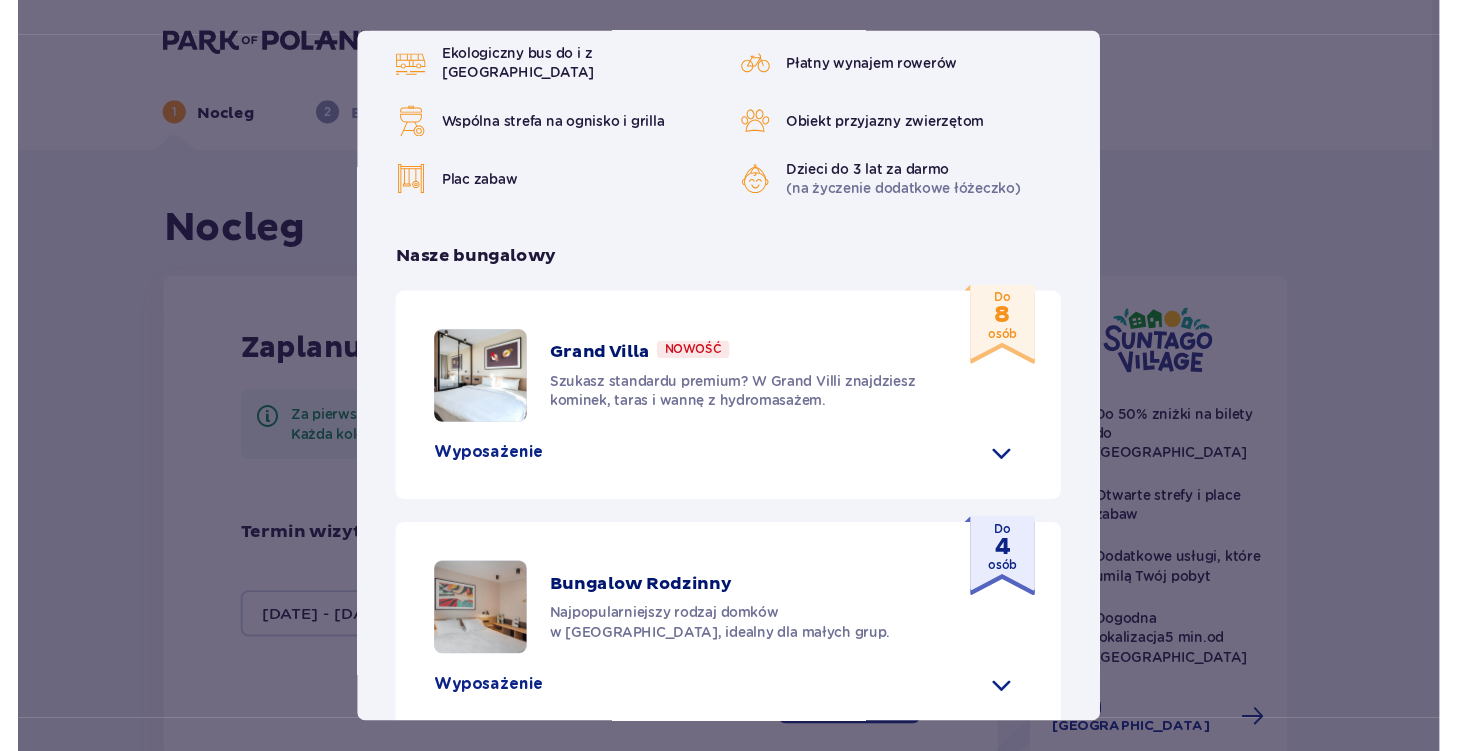 scroll, scrollTop: 0, scrollLeft: 0, axis: both 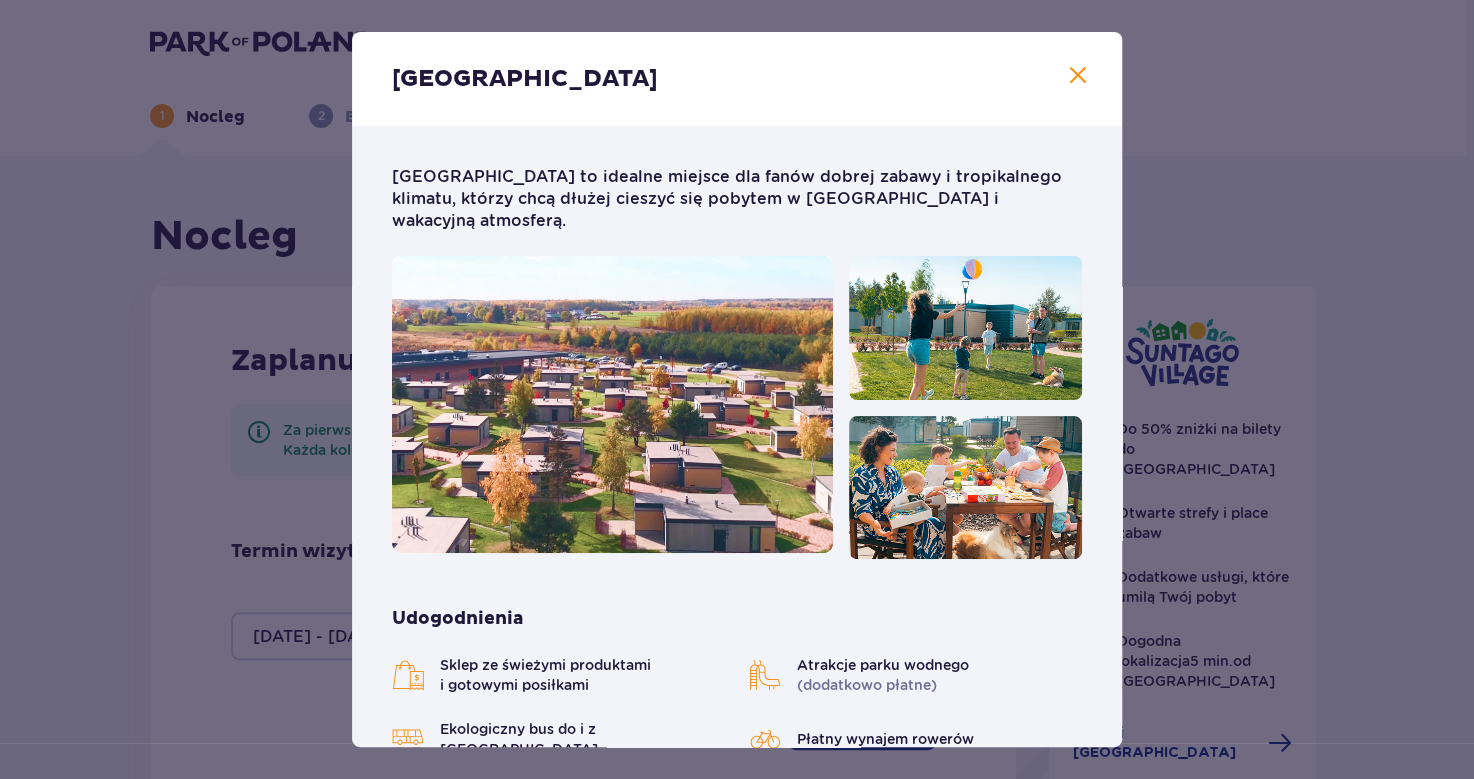 click at bounding box center [1078, 76] 